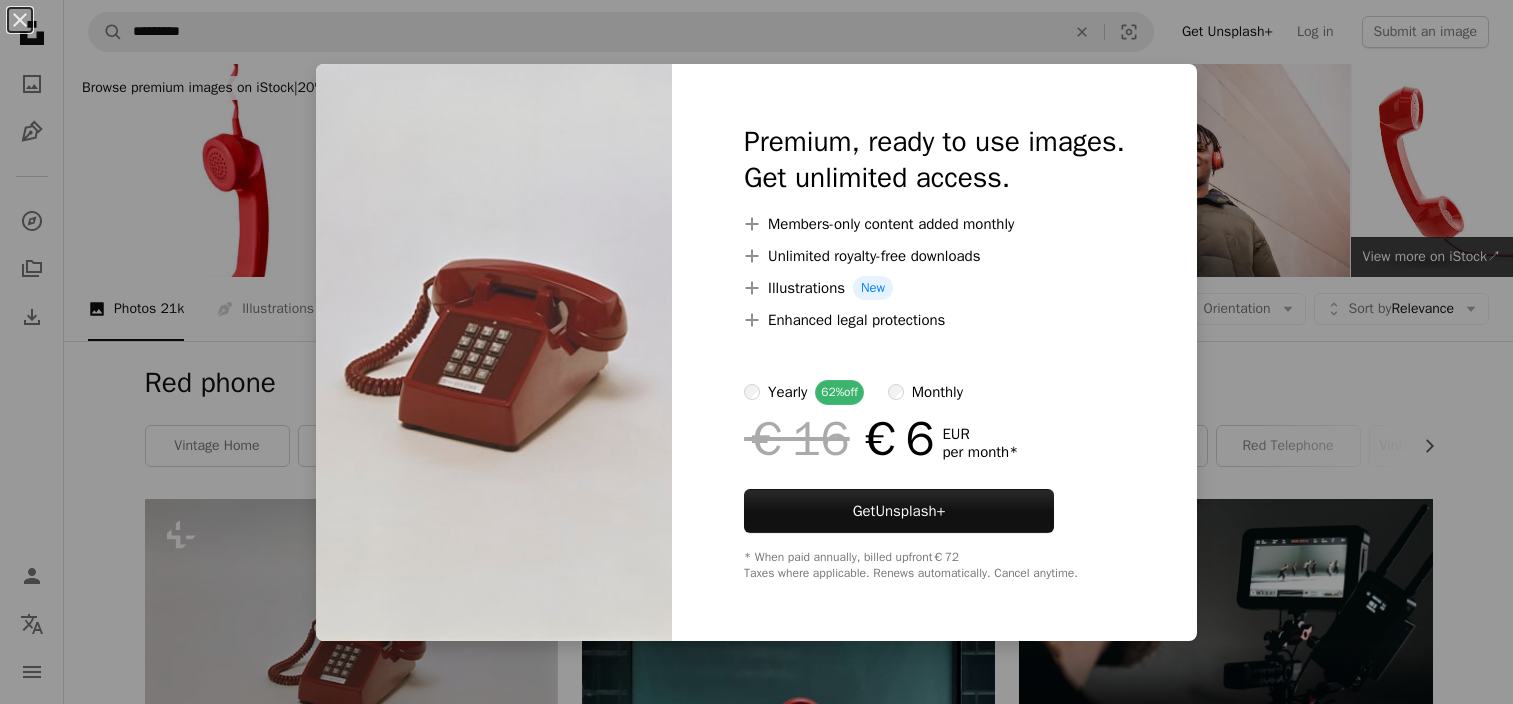 scroll, scrollTop: 433, scrollLeft: 0, axis: vertical 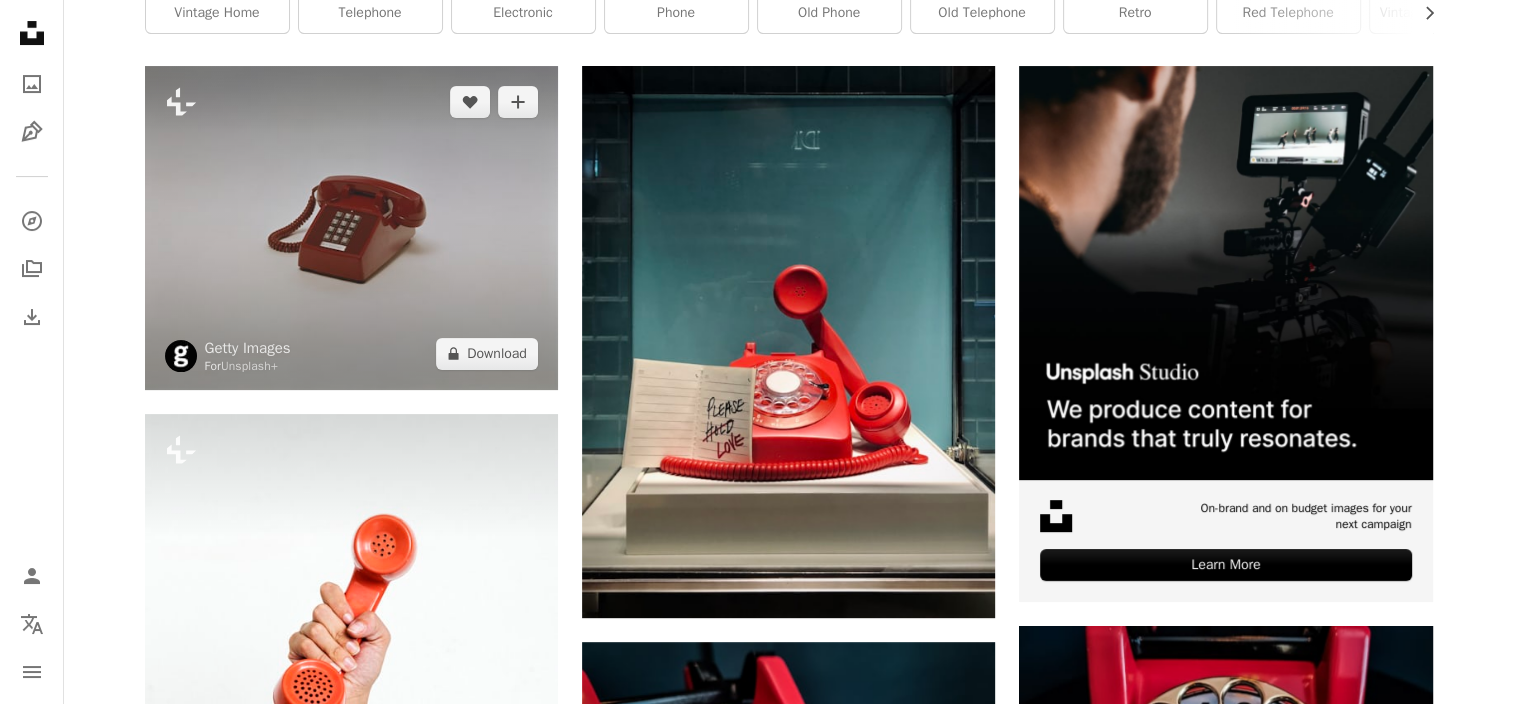 click at bounding box center (351, 227) 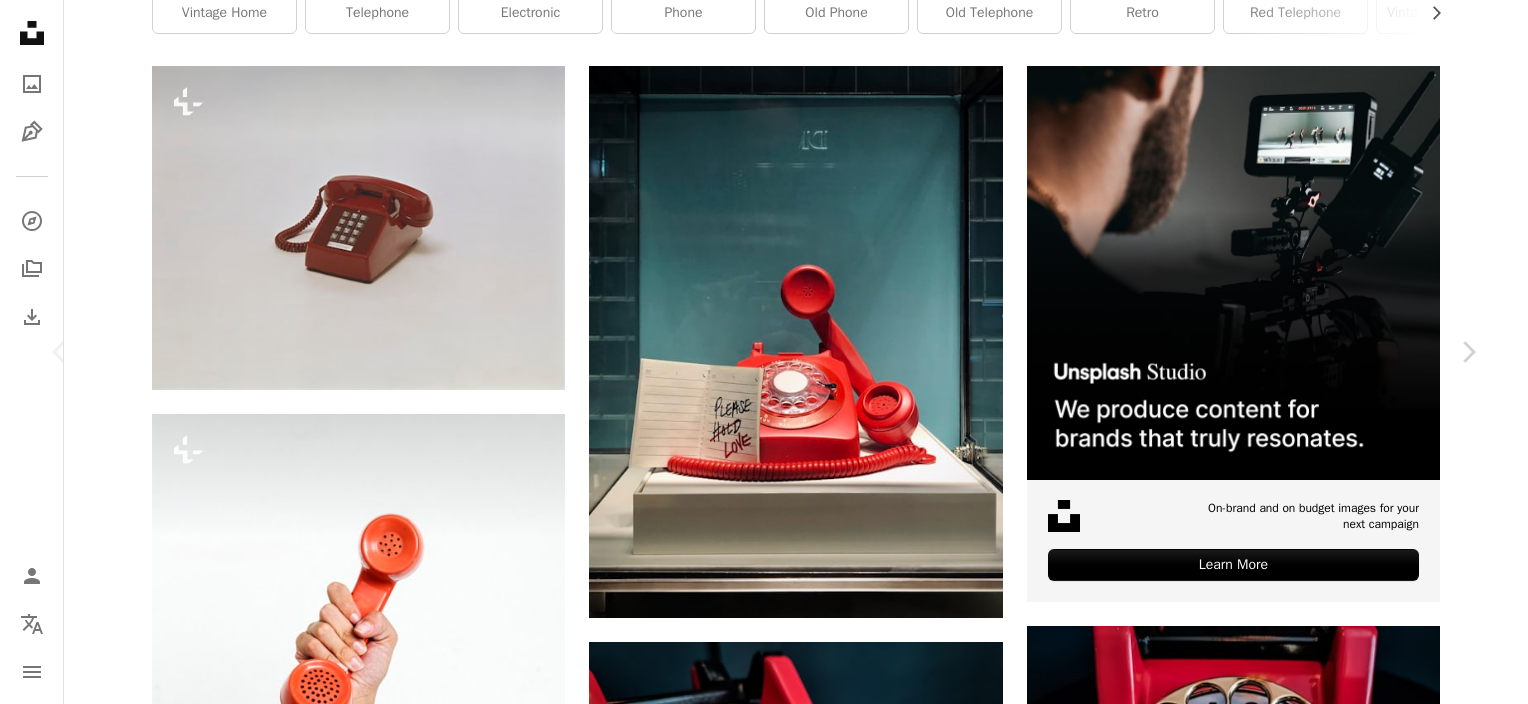 click on "Zoom in" at bounding box center (756, 11866) 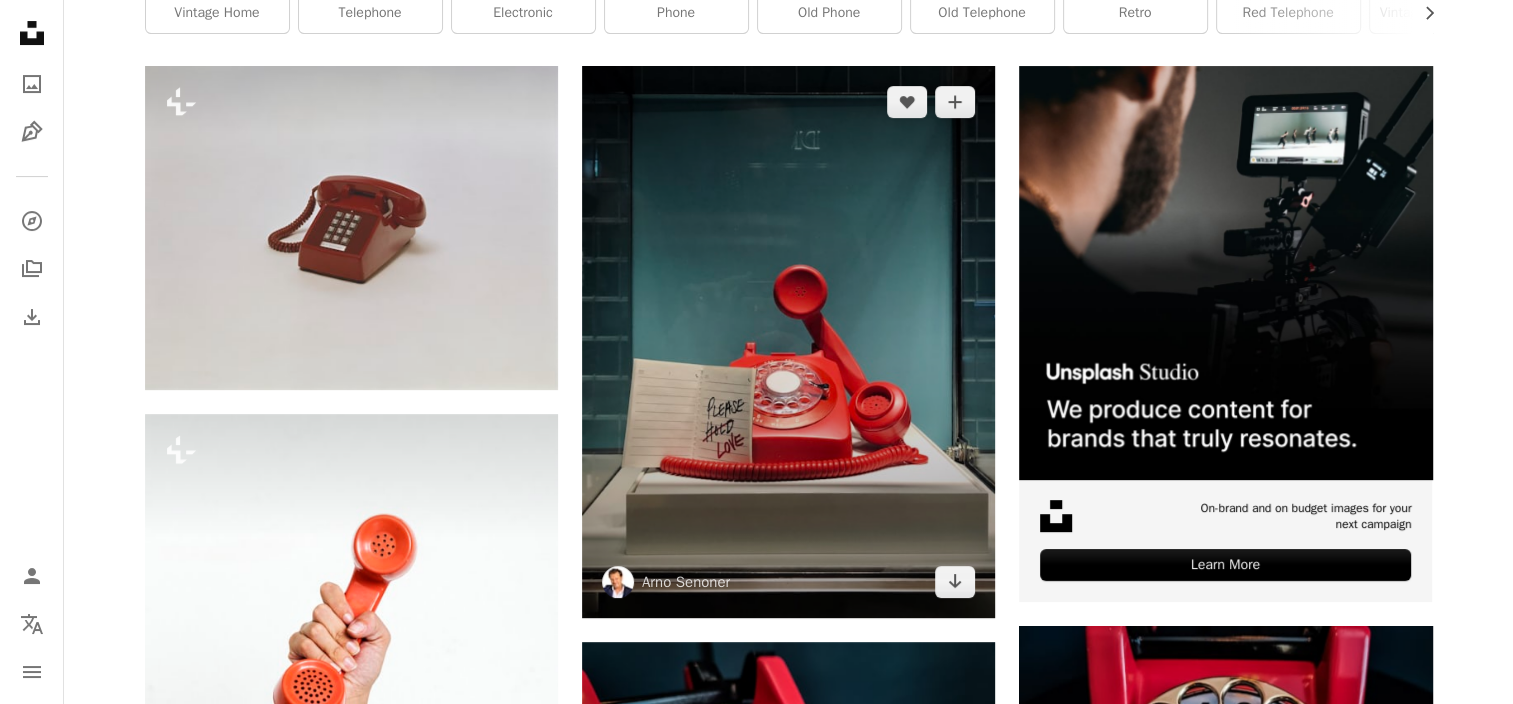 scroll, scrollTop: 0, scrollLeft: 0, axis: both 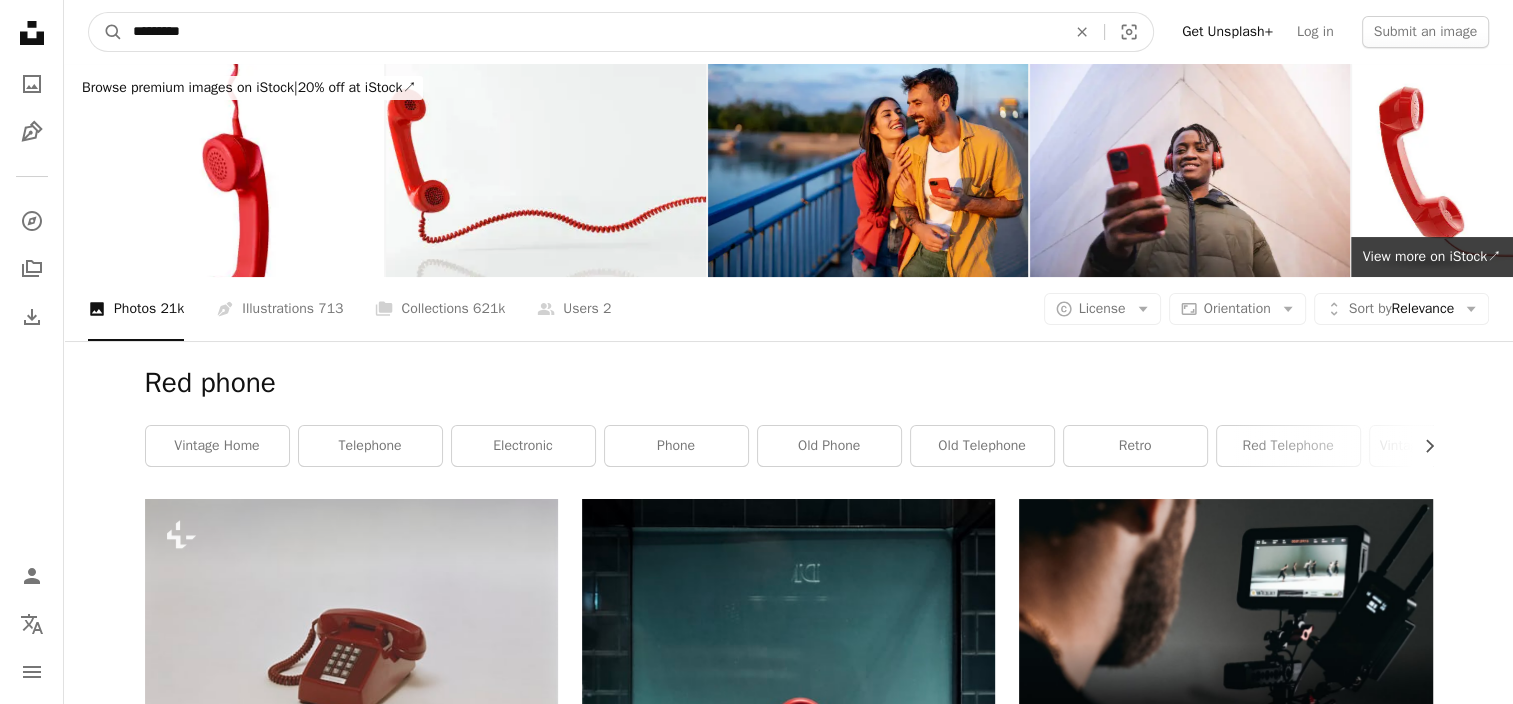 click on "*********" at bounding box center (591, 32) 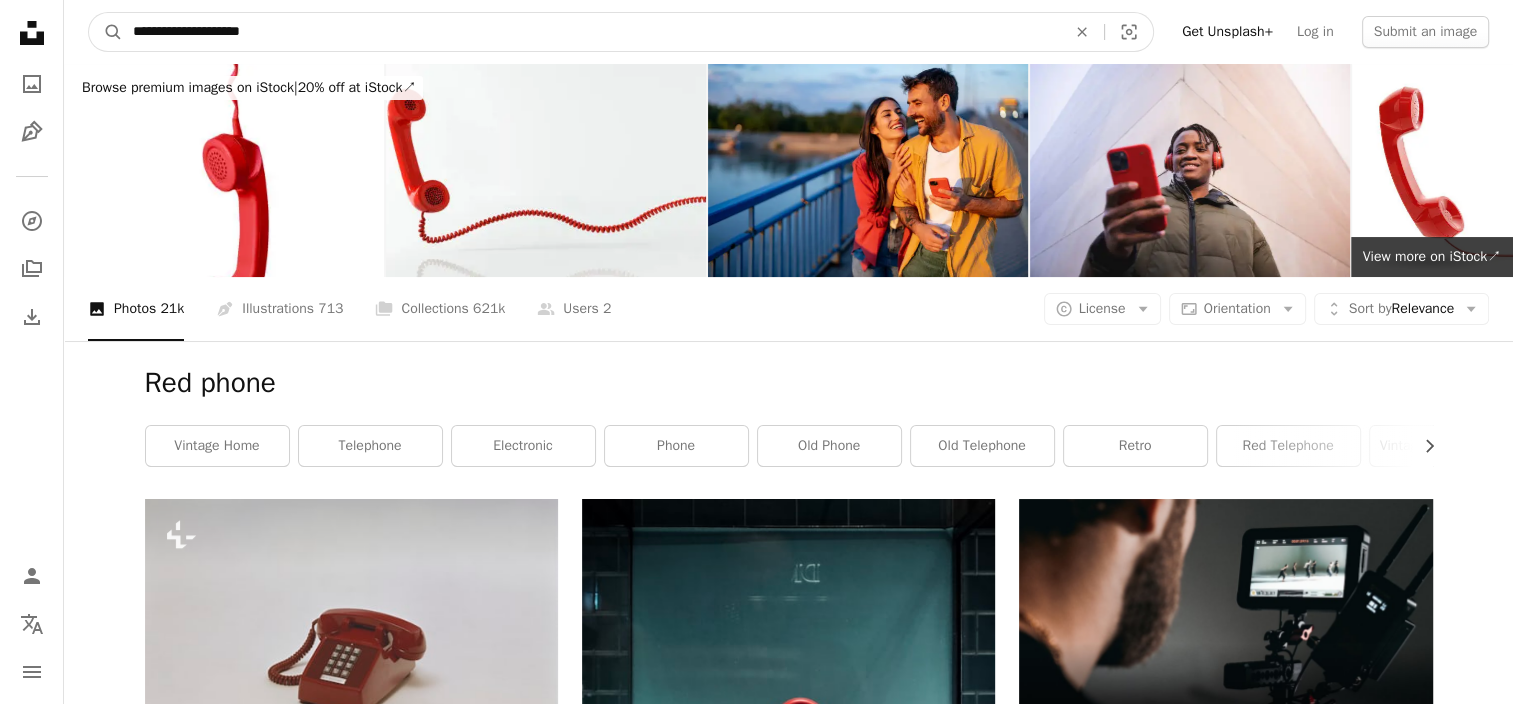 type on "**********" 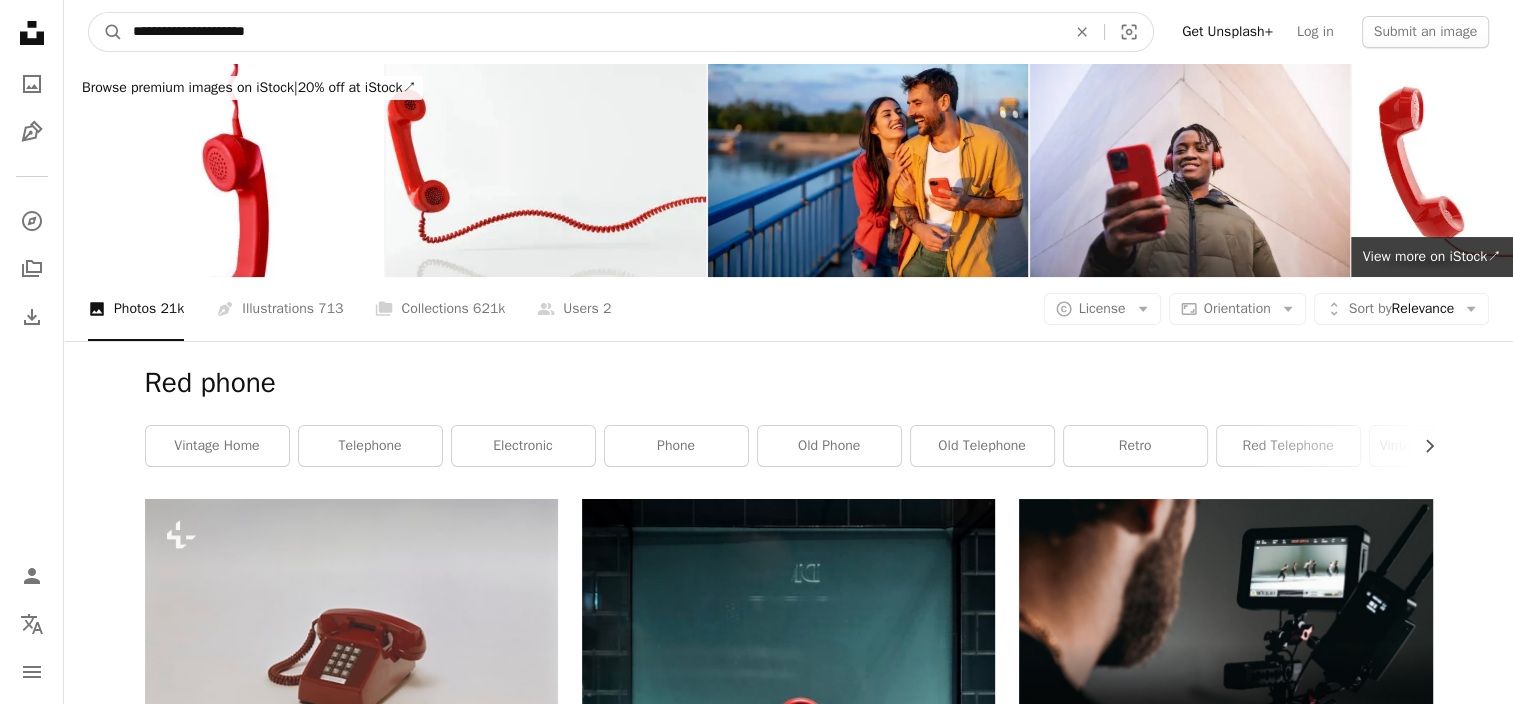 click on "A magnifying glass" at bounding box center [106, 32] 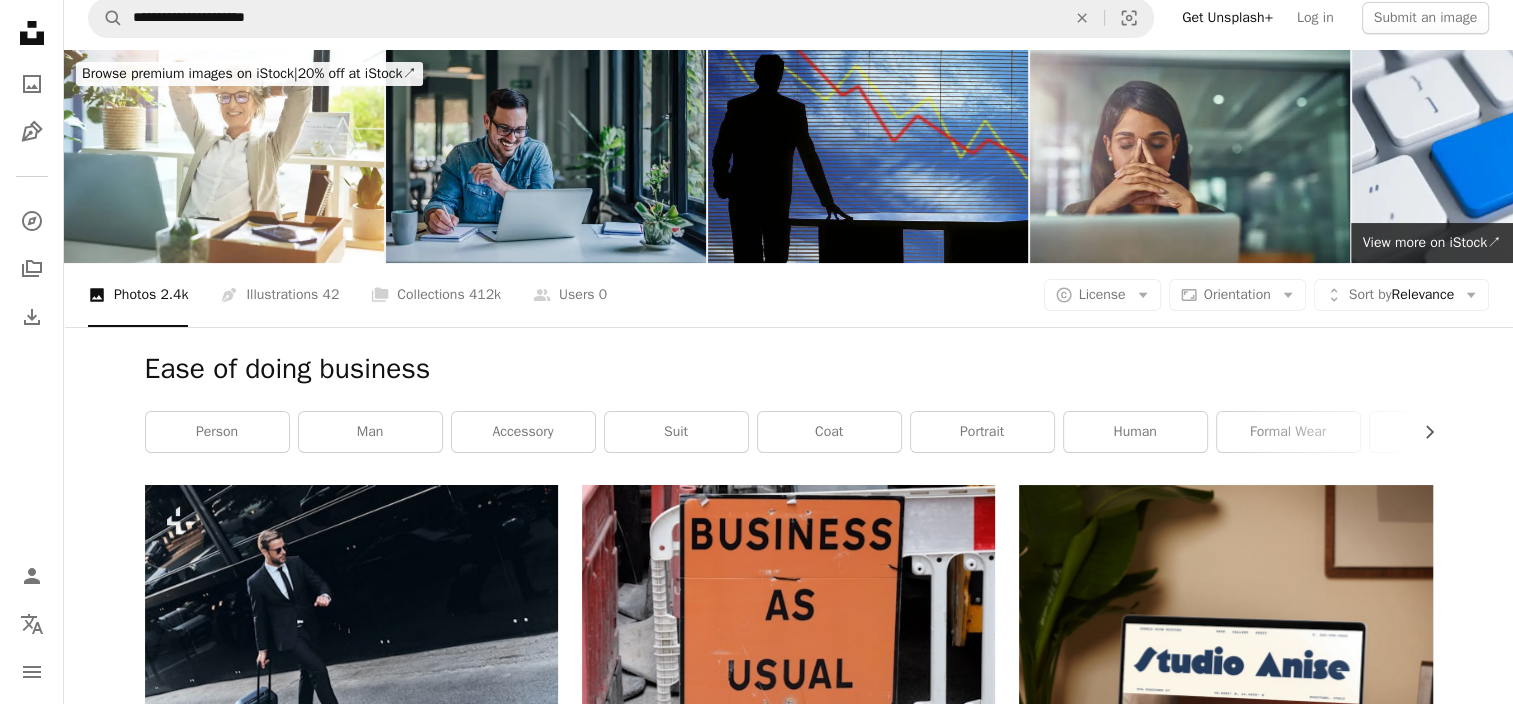 scroll, scrollTop: 0, scrollLeft: 0, axis: both 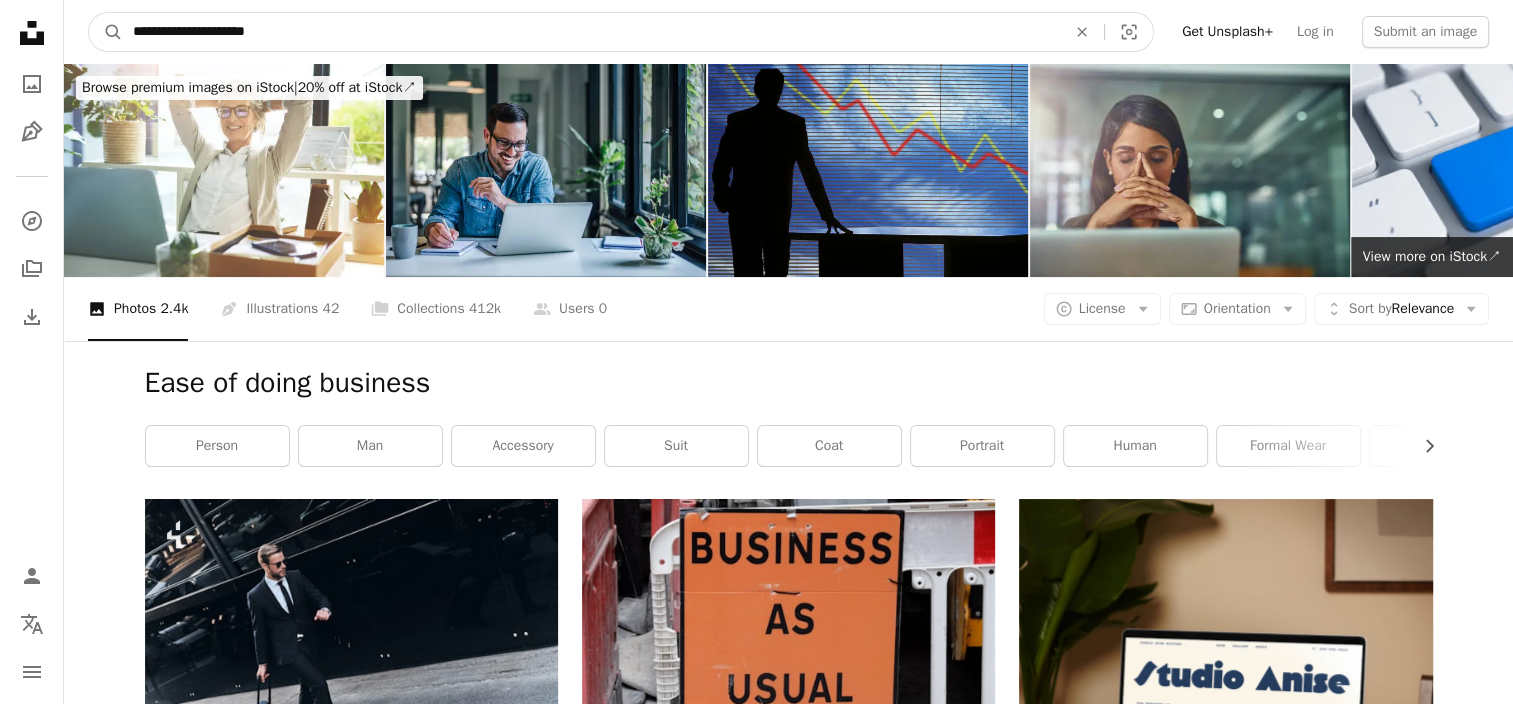 drag, startPoint x: 340, startPoint y: 36, endPoint x: 0, endPoint y: 36, distance: 340 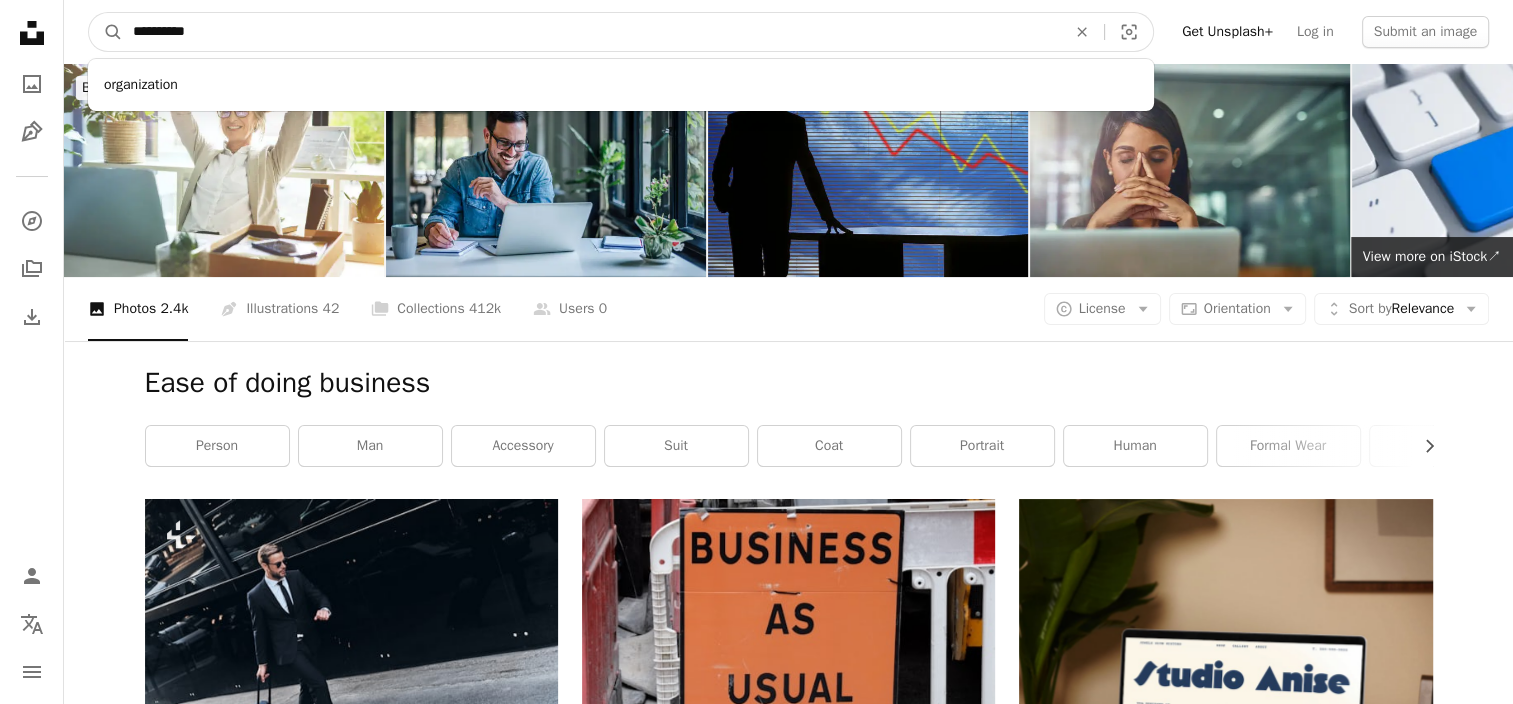 type on "**********" 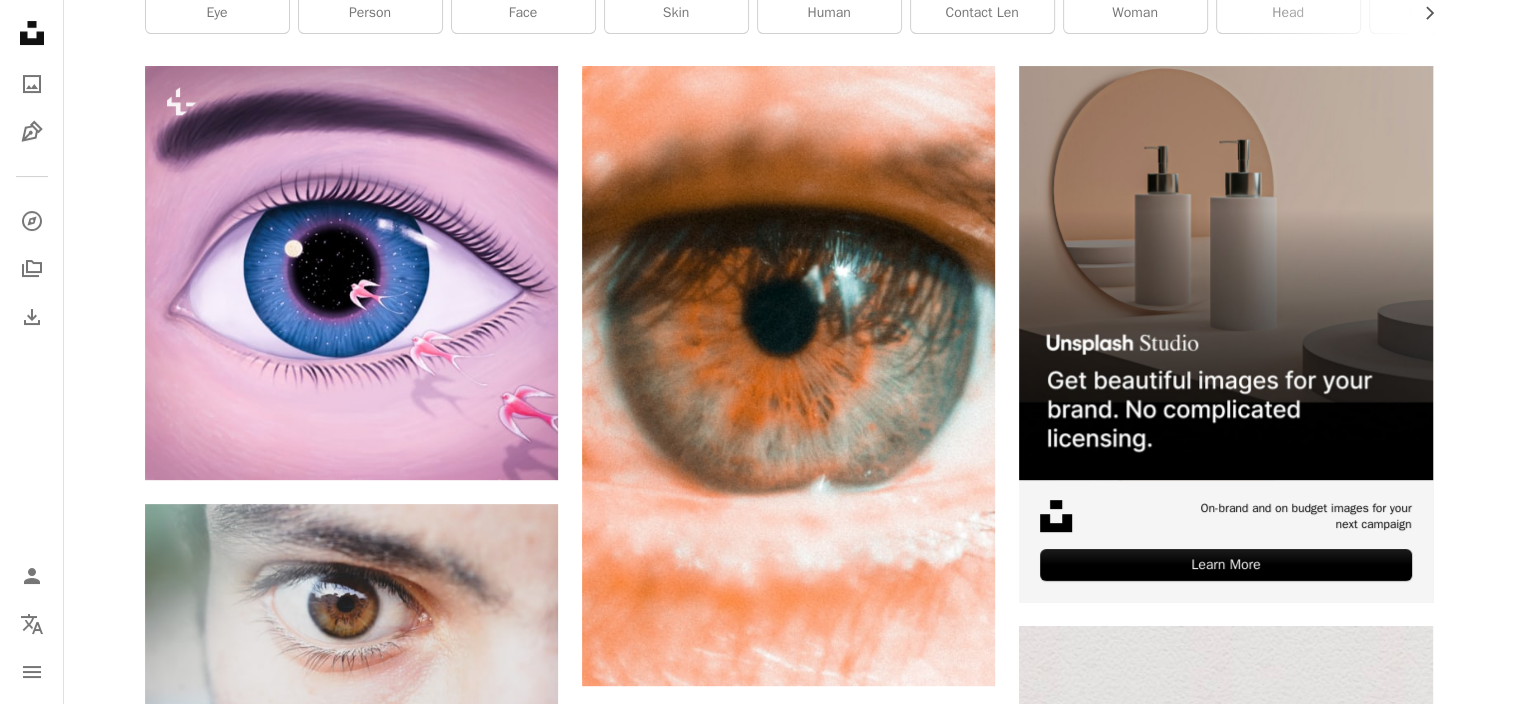 scroll, scrollTop: 0, scrollLeft: 0, axis: both 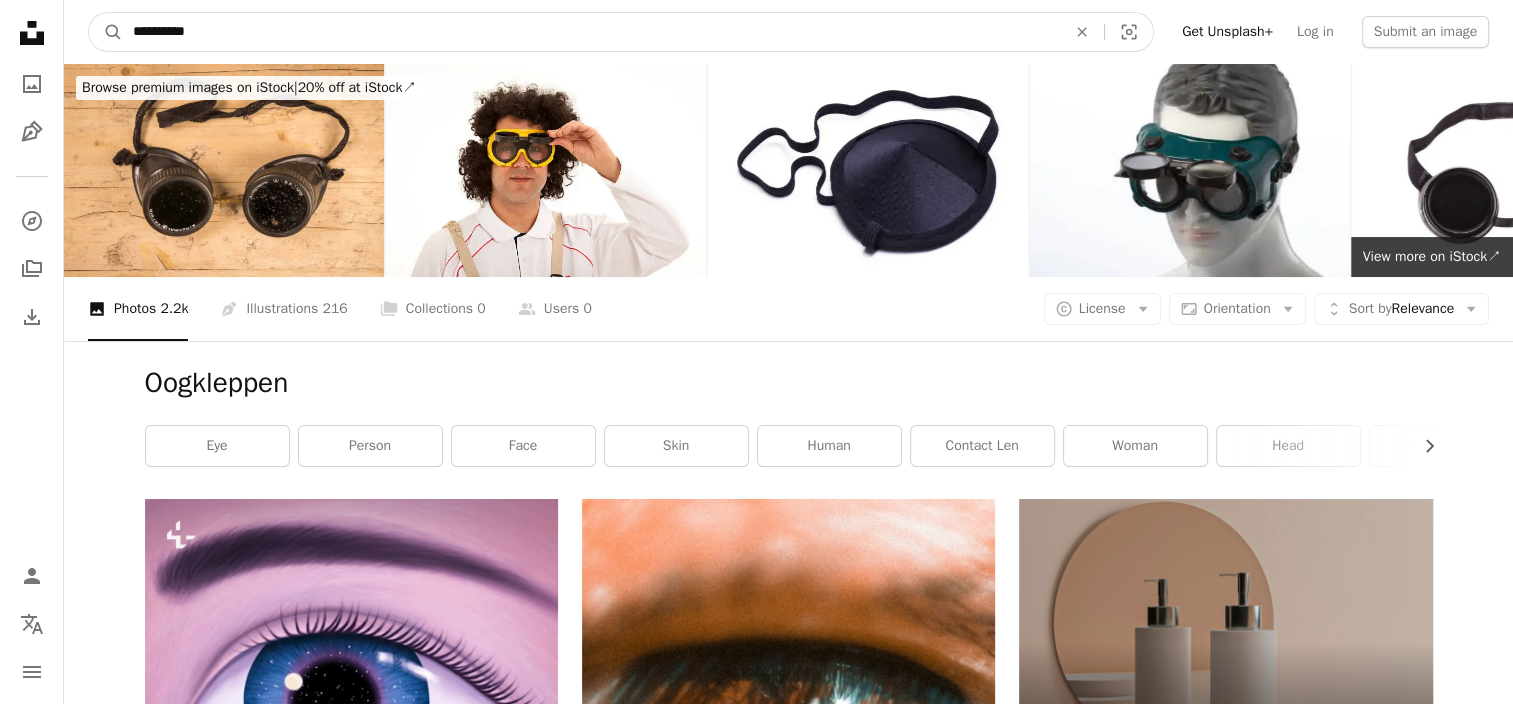 drag, startPoint x: 336, startPoint y: 35, endPoint x: 0, endPoint y: 4, distance: 337.42703 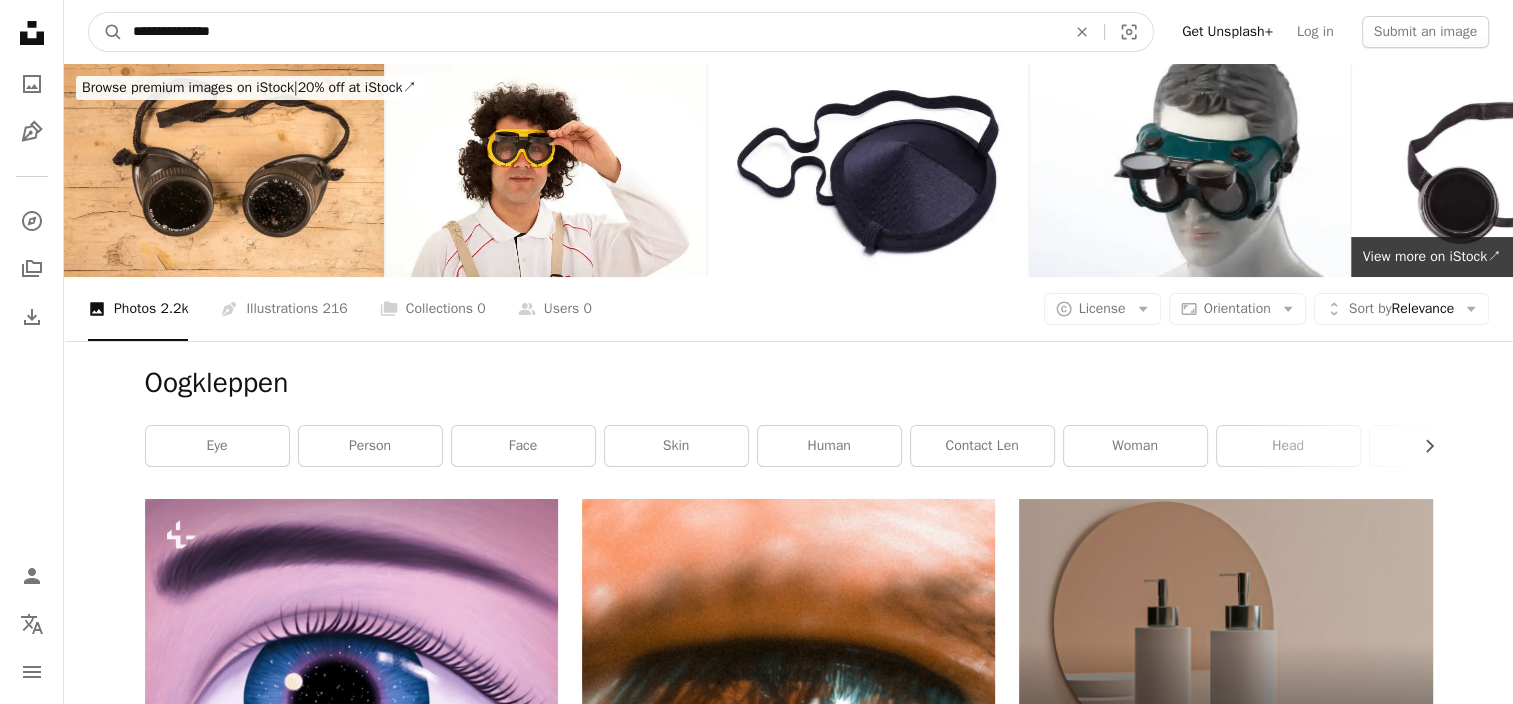 type on "**********" 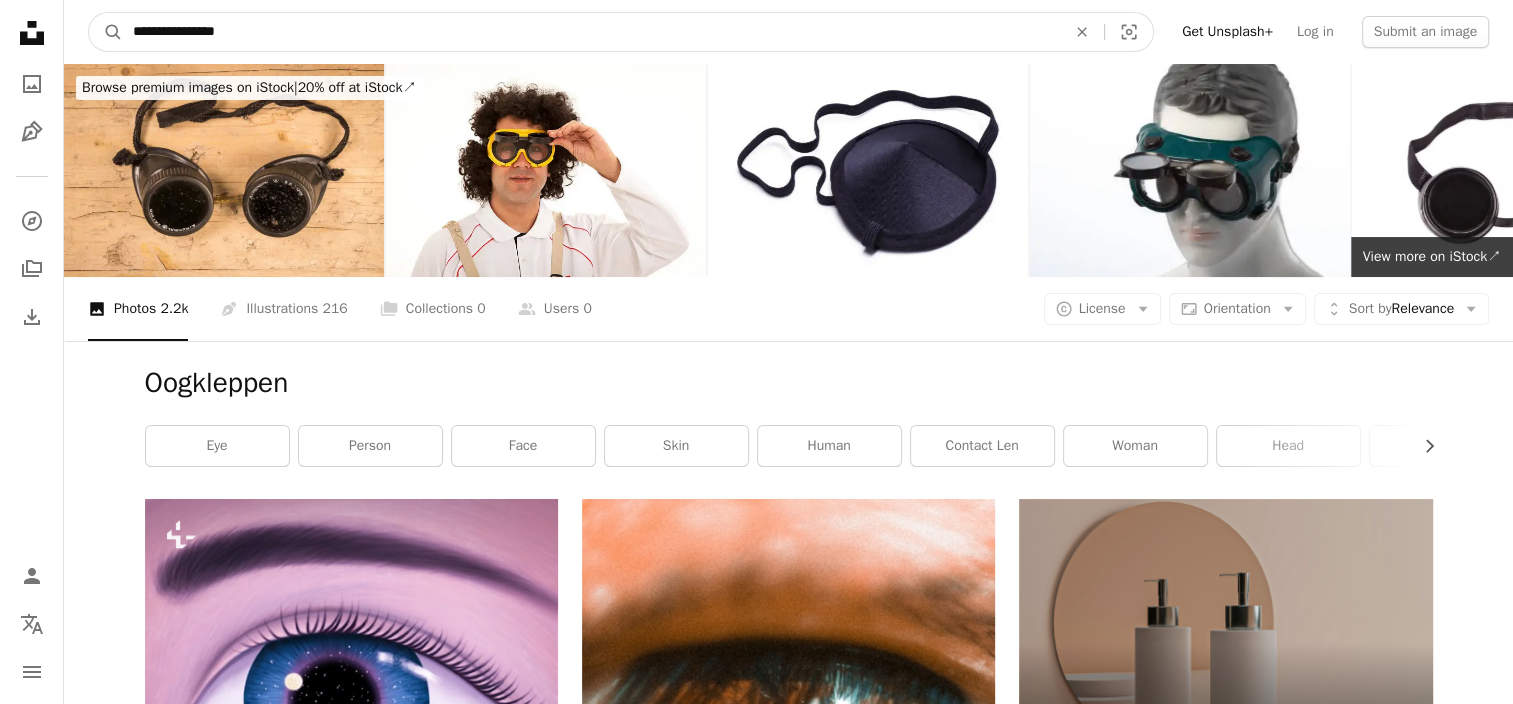 click on "A magnifying glass" at bounding box center [106, 32] 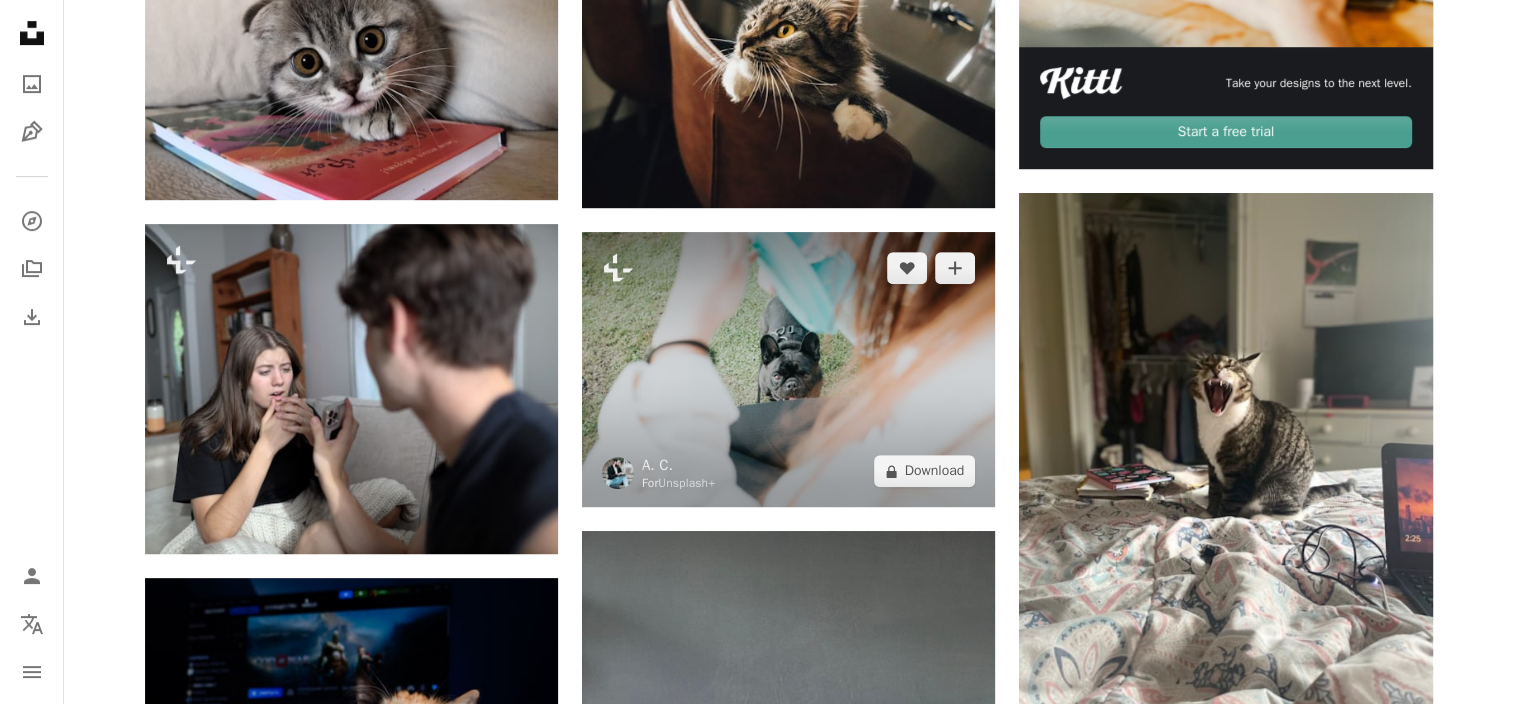 scroll, scrollTop: 0, scrollLeft: 0, axis: both 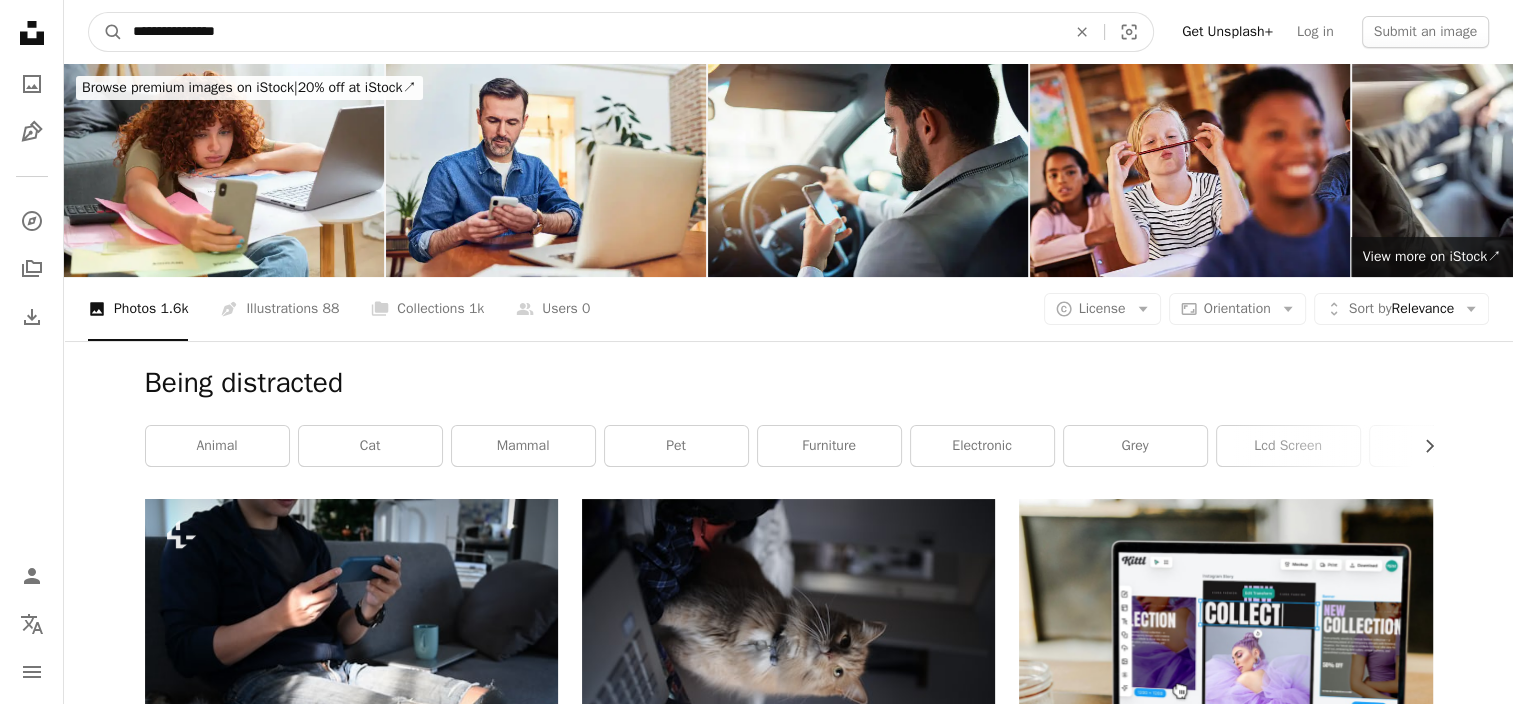 click on "**********" at bounding box center [591, 32] 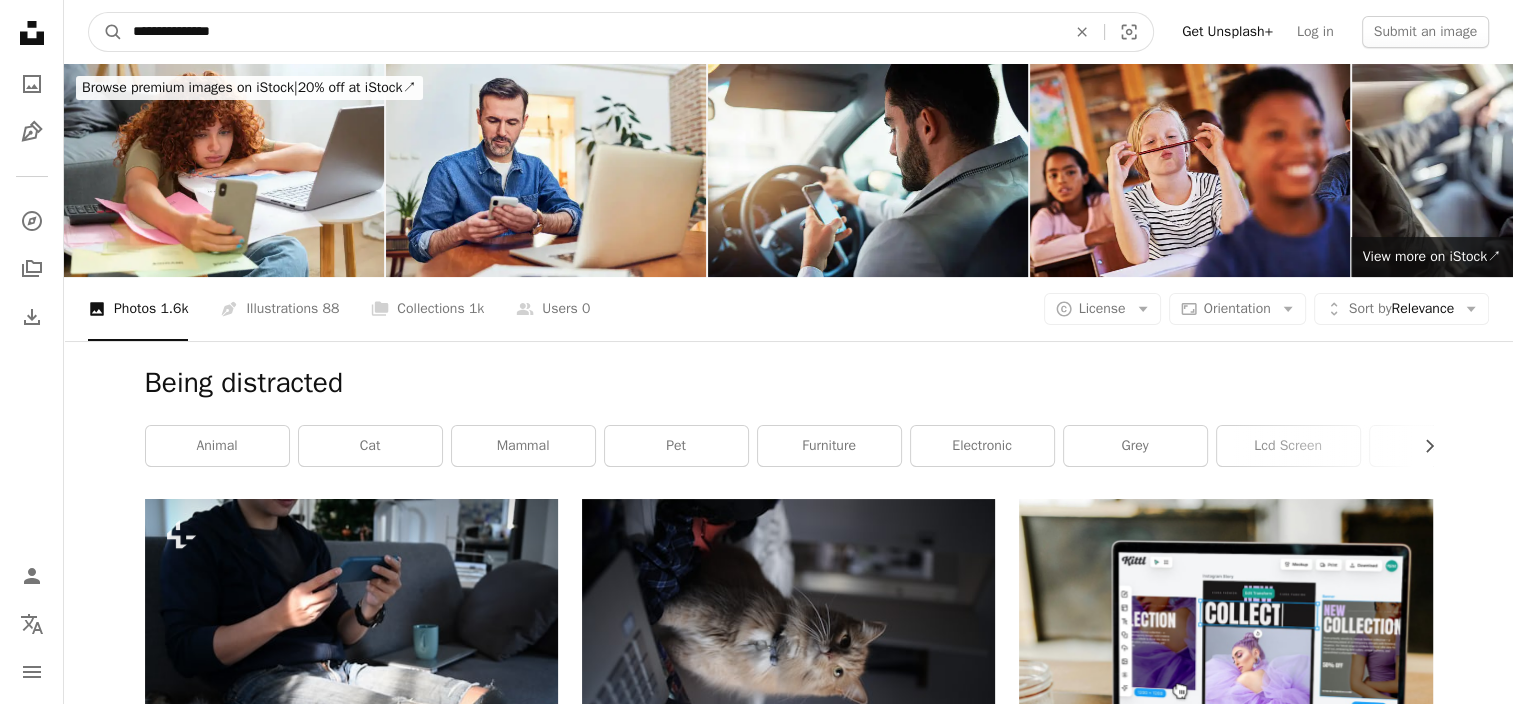 type on "**********" 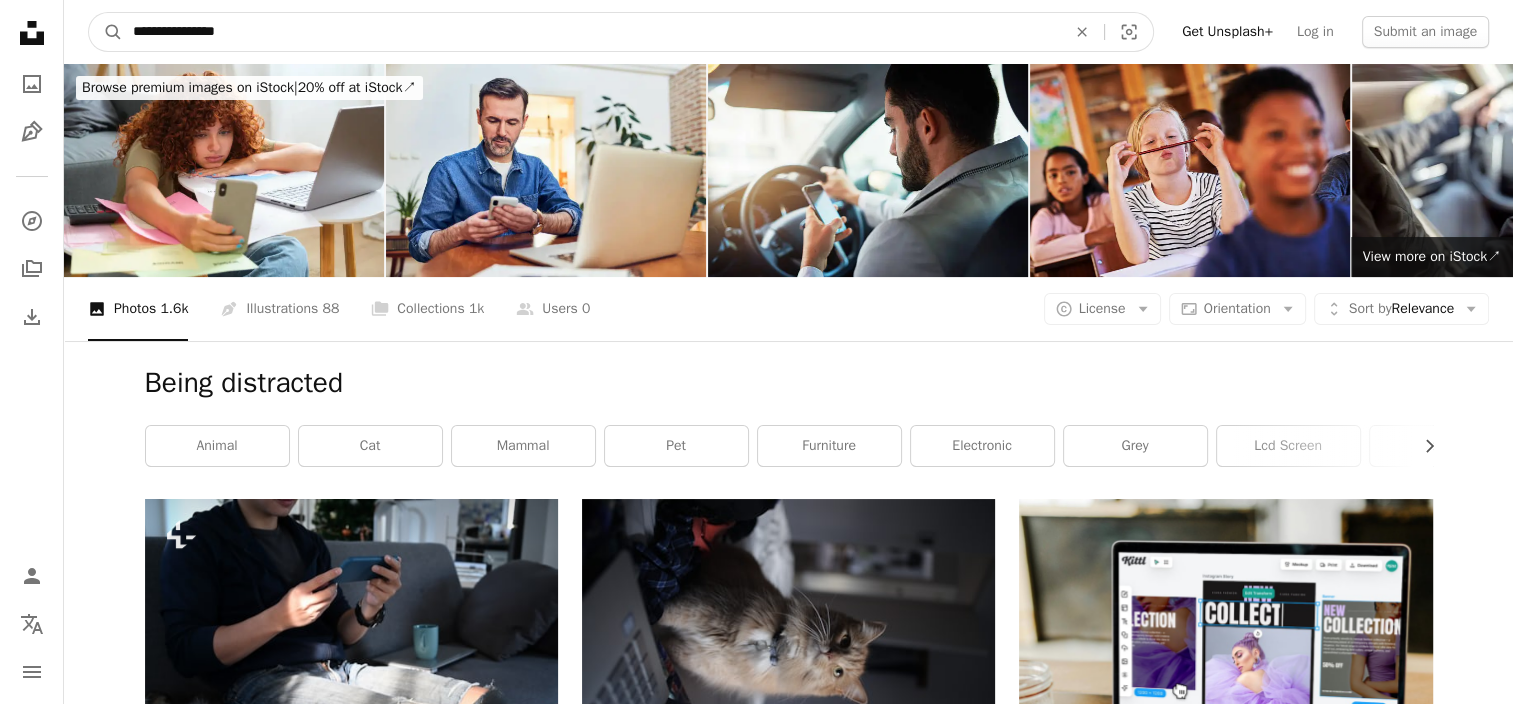 click on "A magnifying glass" at bounding box center (106, 32) 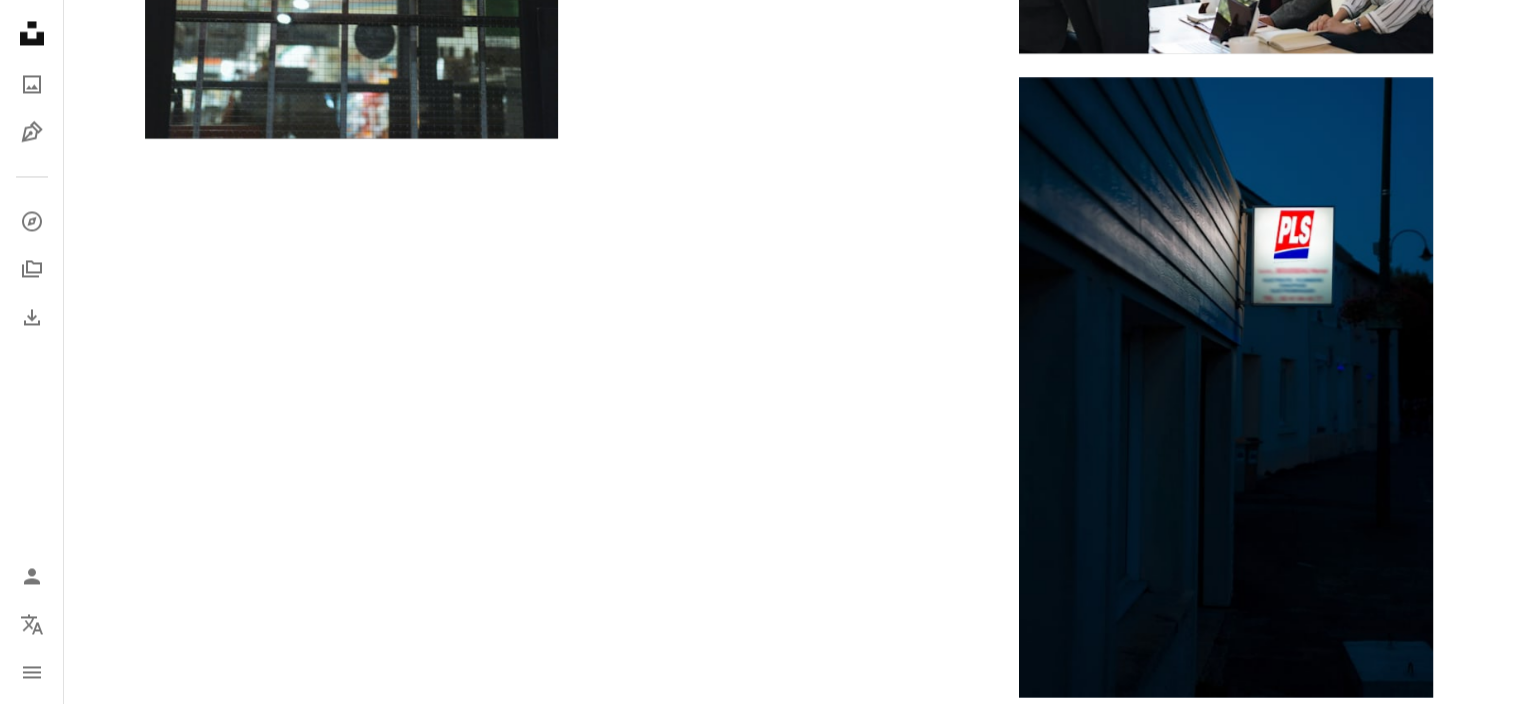 scroll, scrollTop: 3900, scrollLeft: 0, axis: vertical 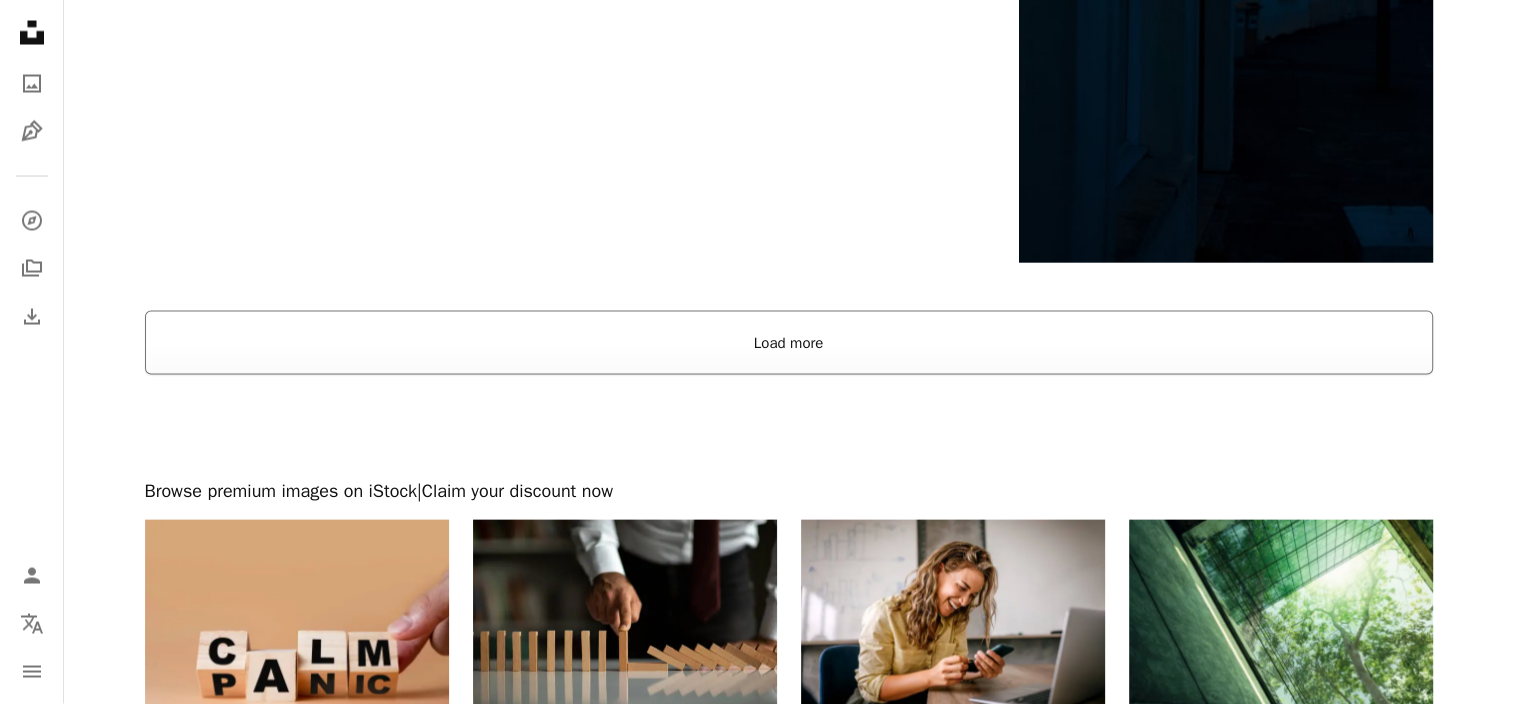 click on "Load more" at bounding box center [789, 343] 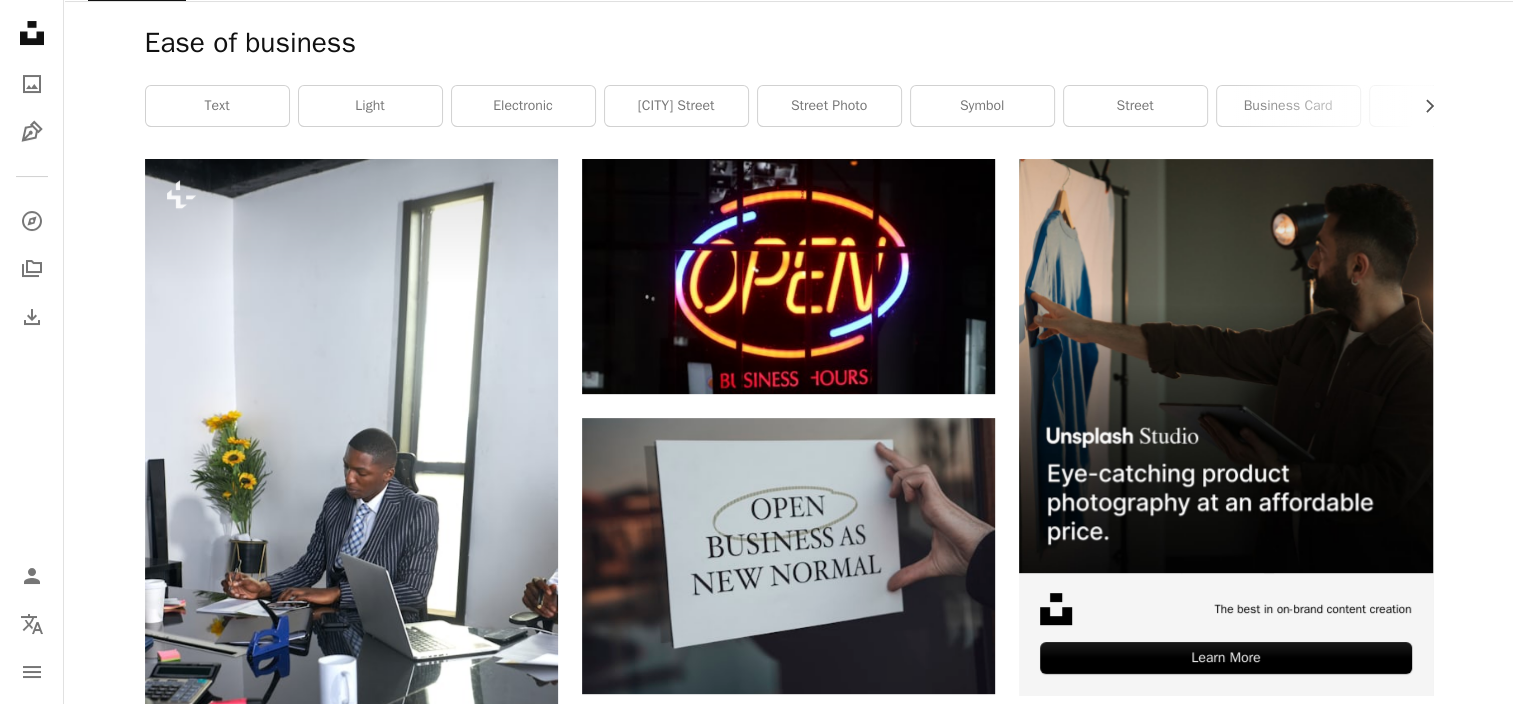 scroll, scrollTop: 0, scrollLeft: 0, axis: both 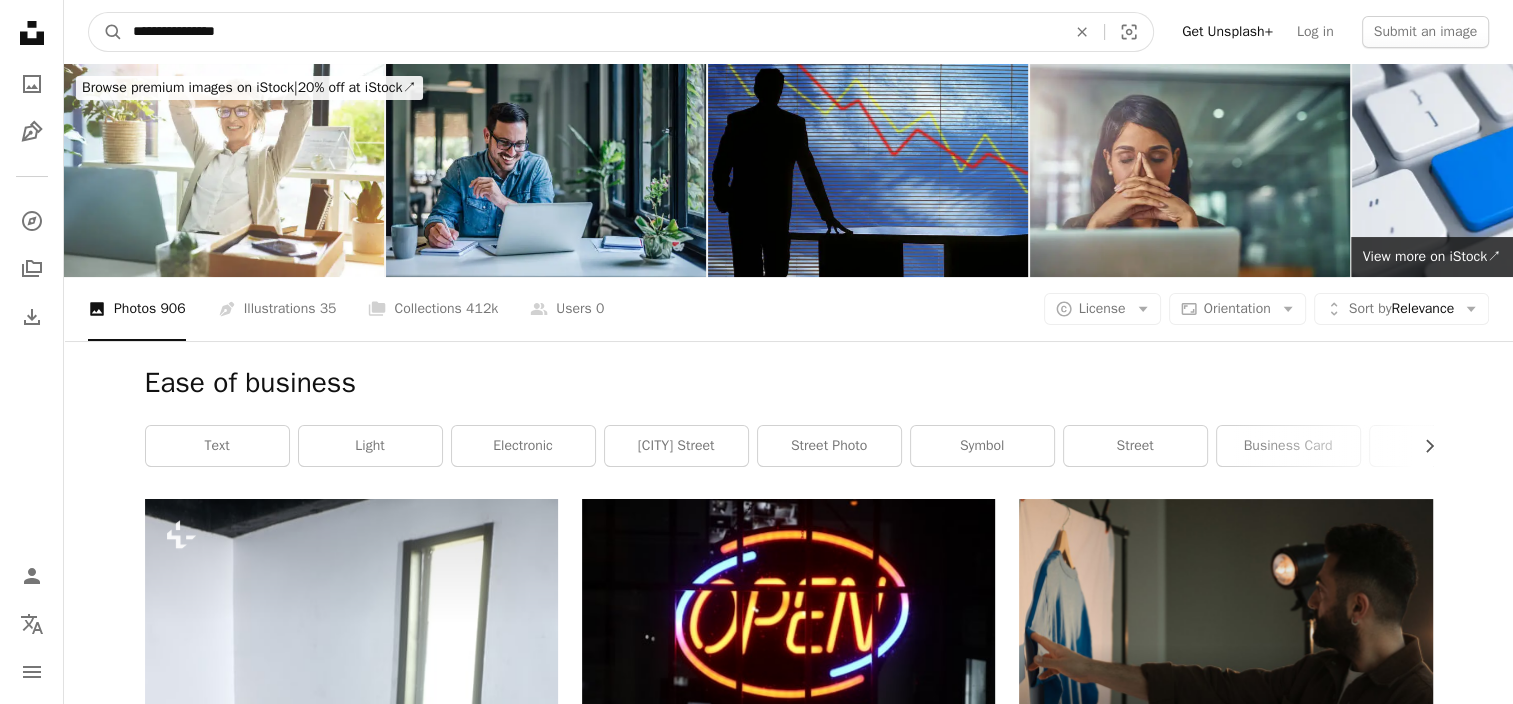 drag, startPoint x: 271, startPoint y: 39, endPoint x: 0, endPoint y: 17, distance: 271.8915 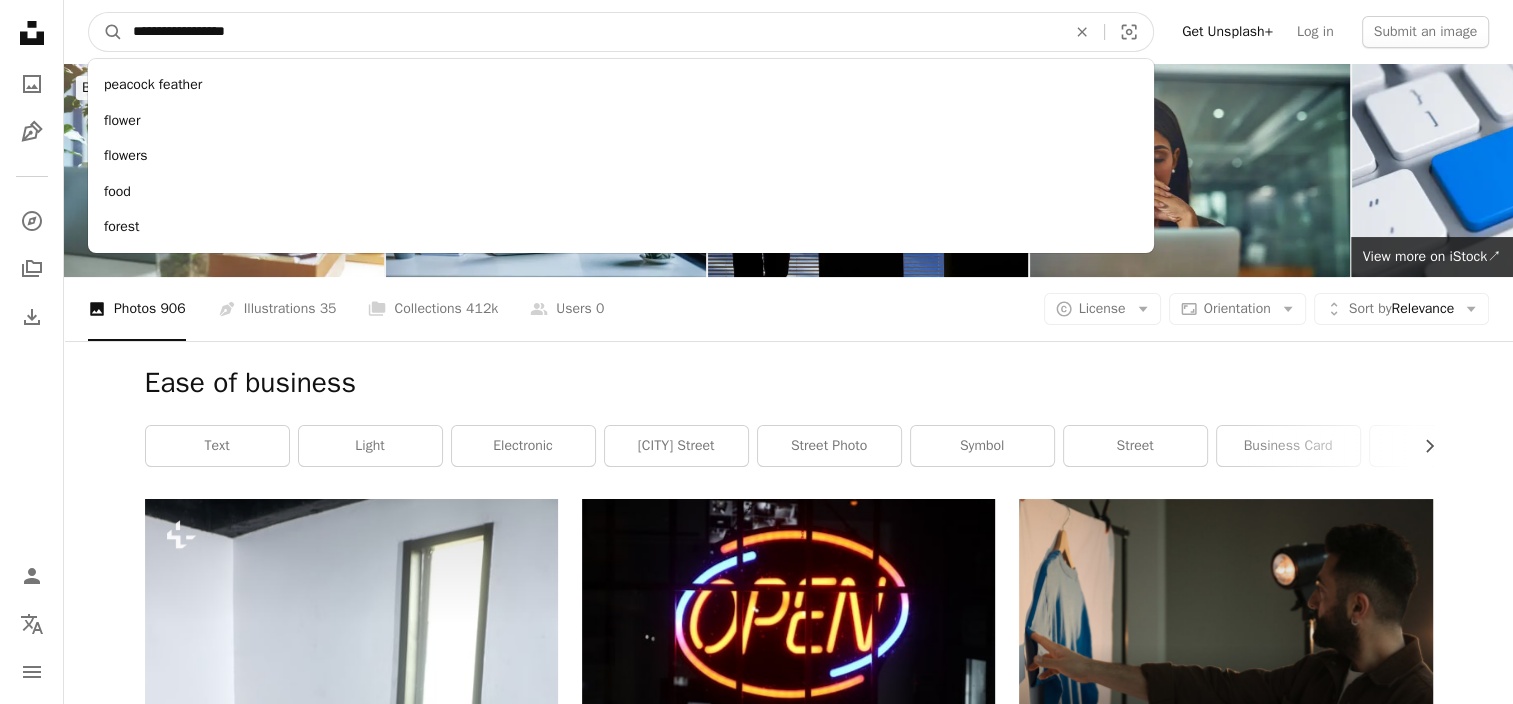 type on "**********" 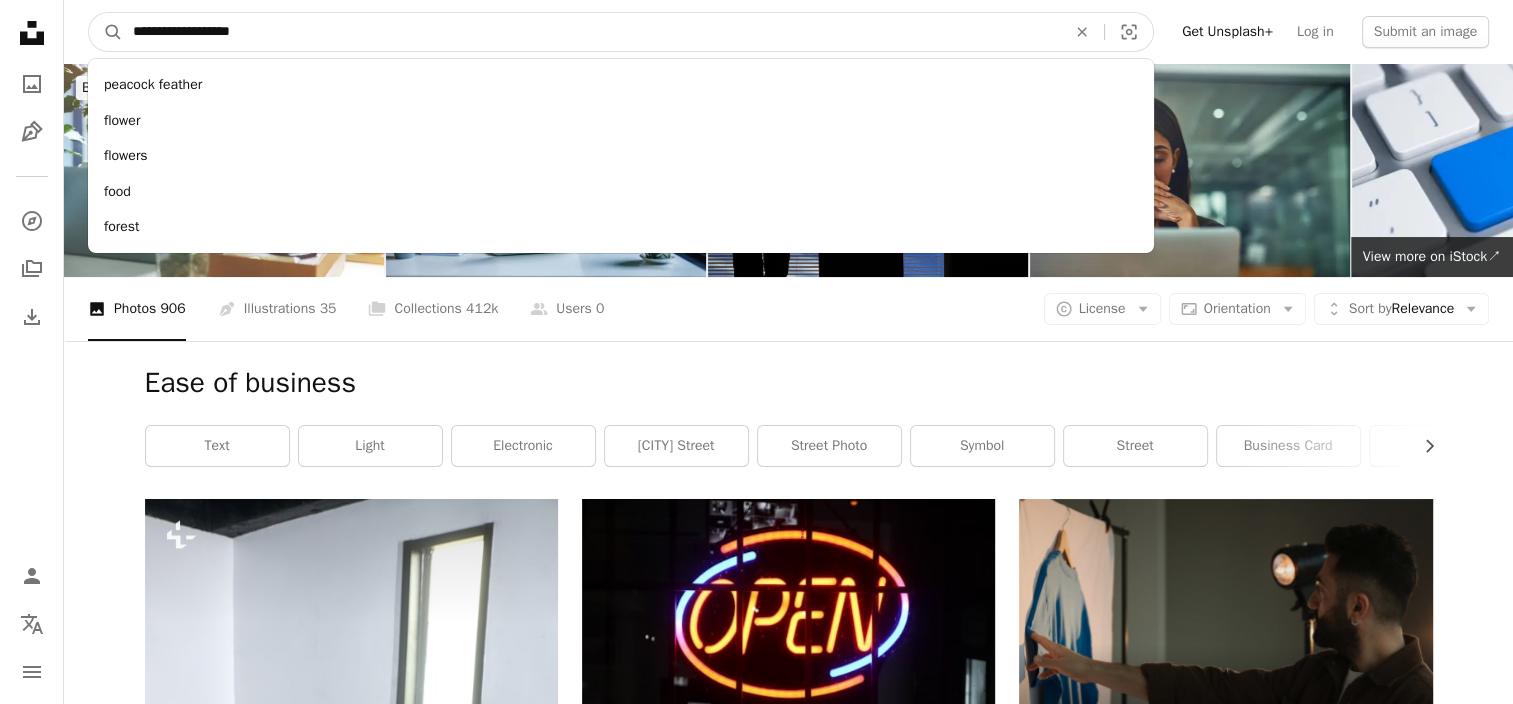 click on "A magnifying glass" at bounding box center [106, 32] 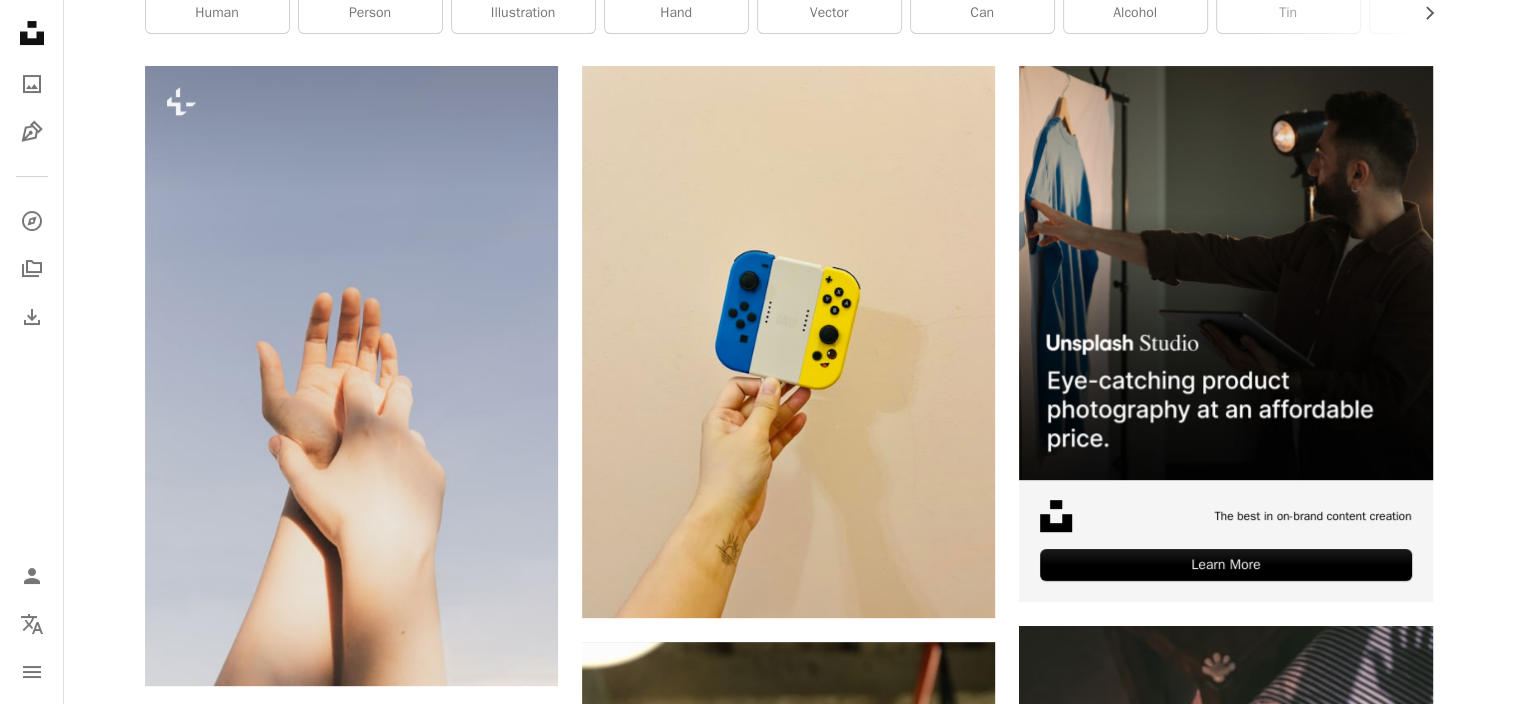 scroll, scrollTop: 0, scrollLeft: 0, axis: both 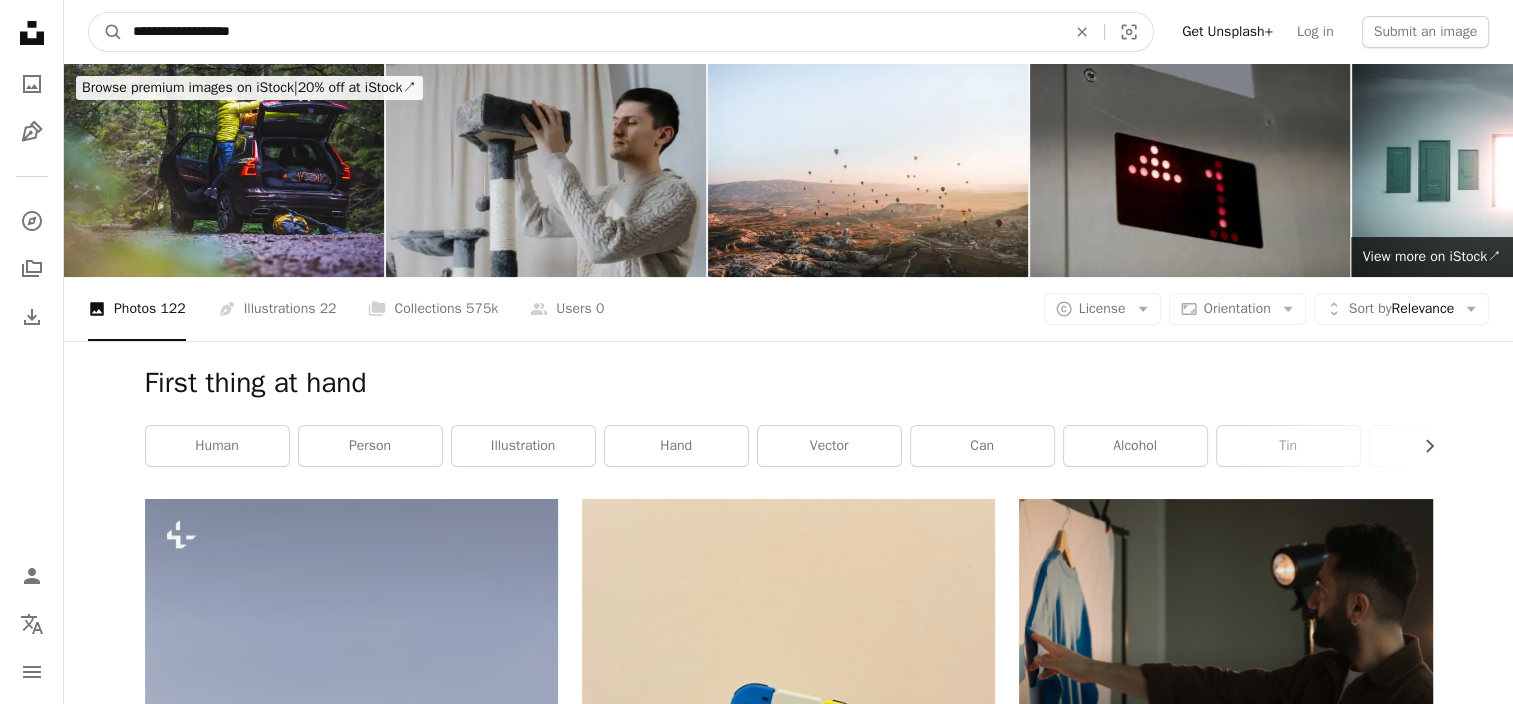 drag, startPoint x: 276, startPoint y: 42, endPoint x: 86, endPoint y: 26, distance: 190.6725 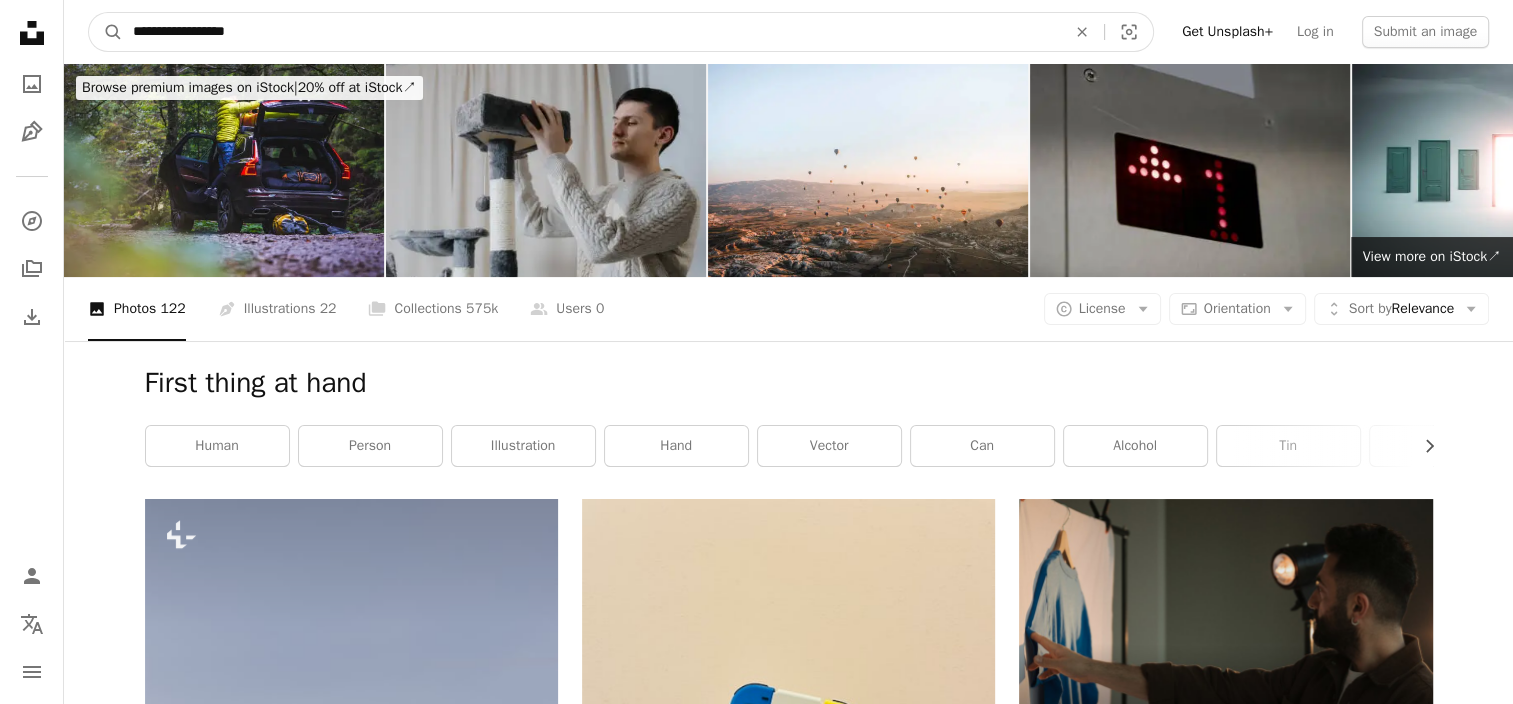type on "**********" 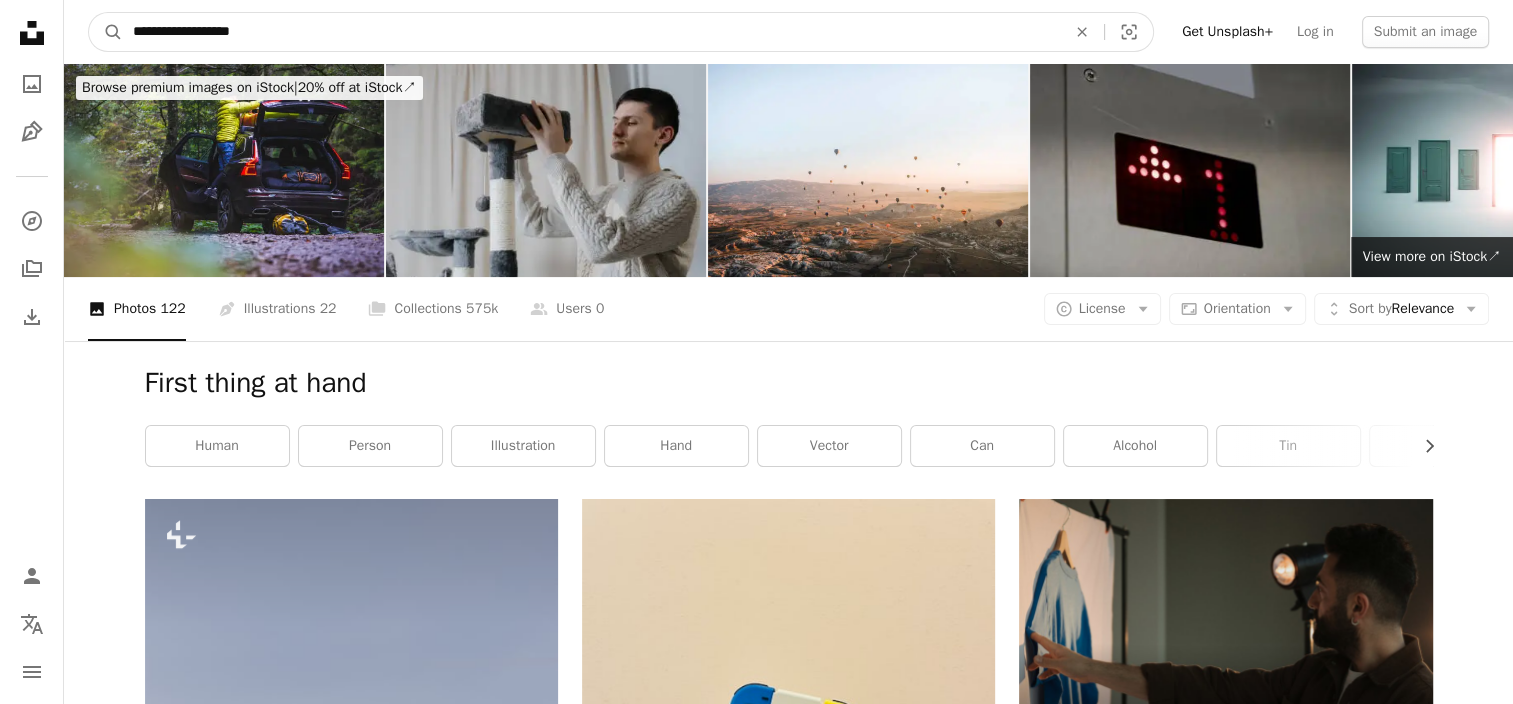 click on "A magnifying glass" at bounding box center (106, 32) 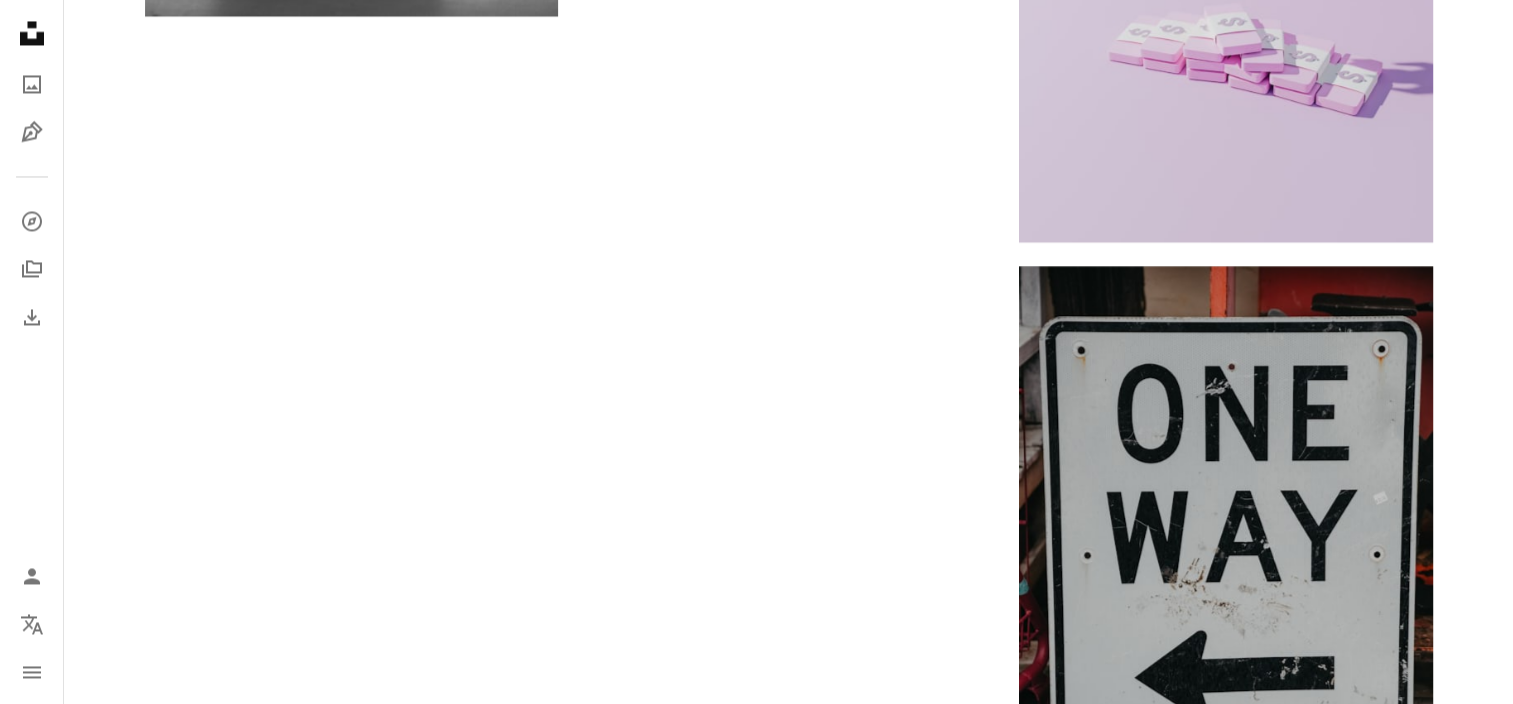 scroll, scrollTop: 3900, scrollLeft: 0, axis: vertical 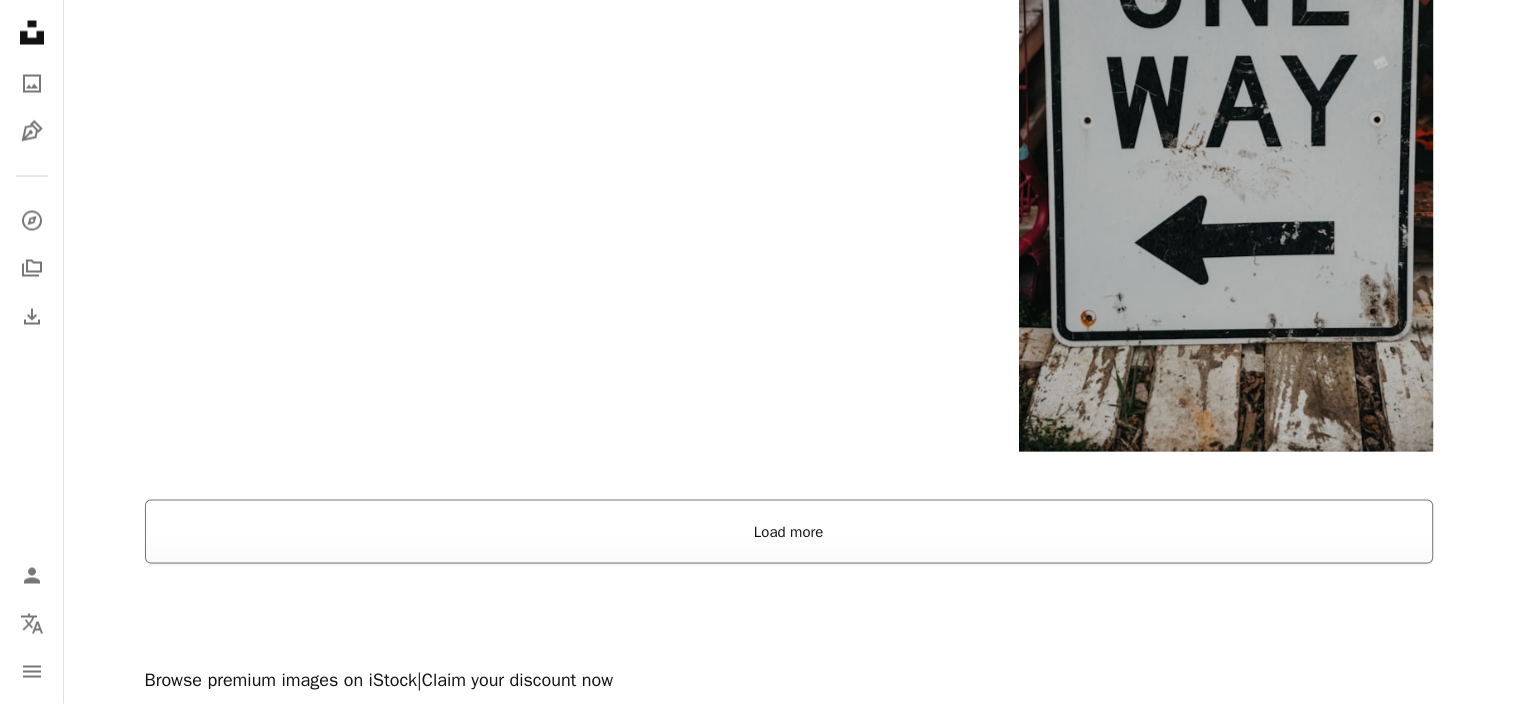 click on "Load more" at bounding box center (789, 532) 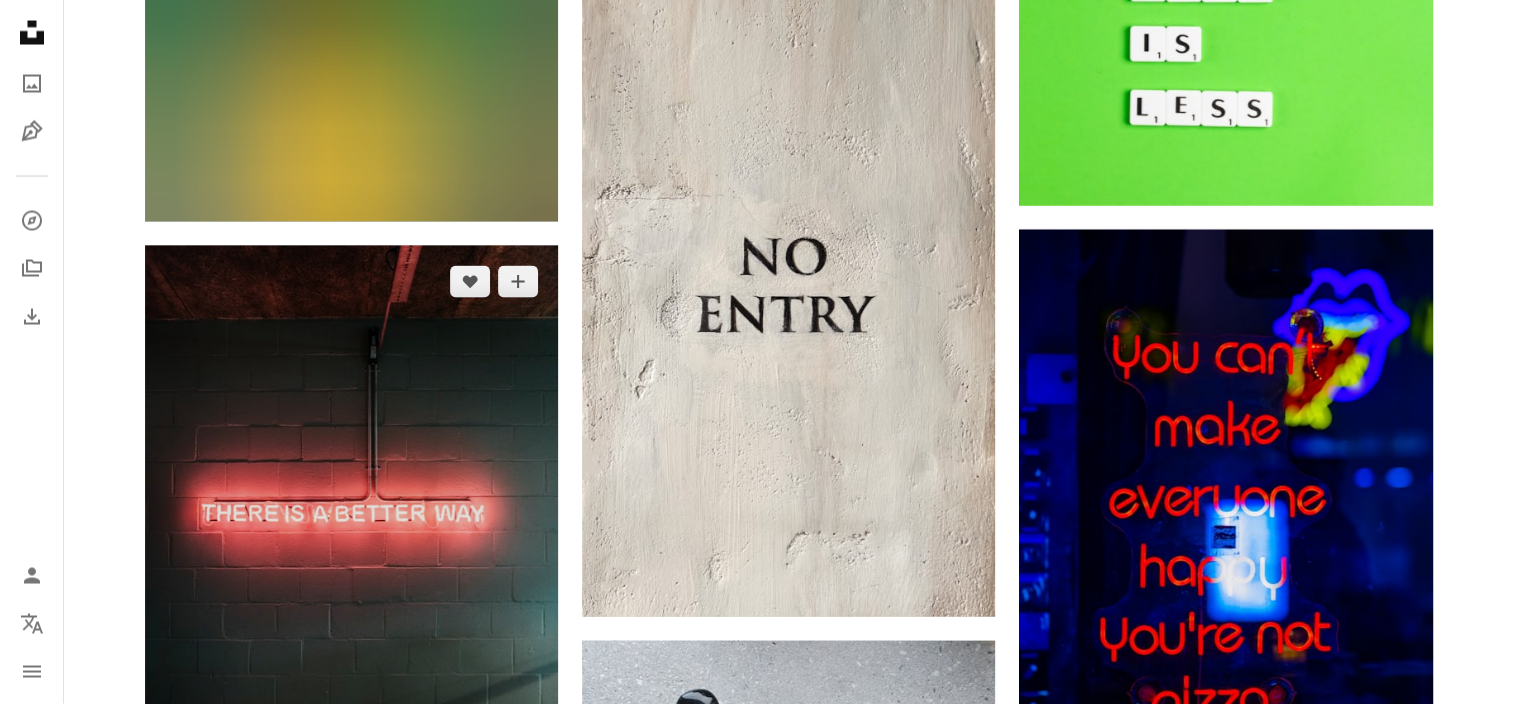 scroll, scrollTop: 19500, scrollLeft: 0, axis: vertical 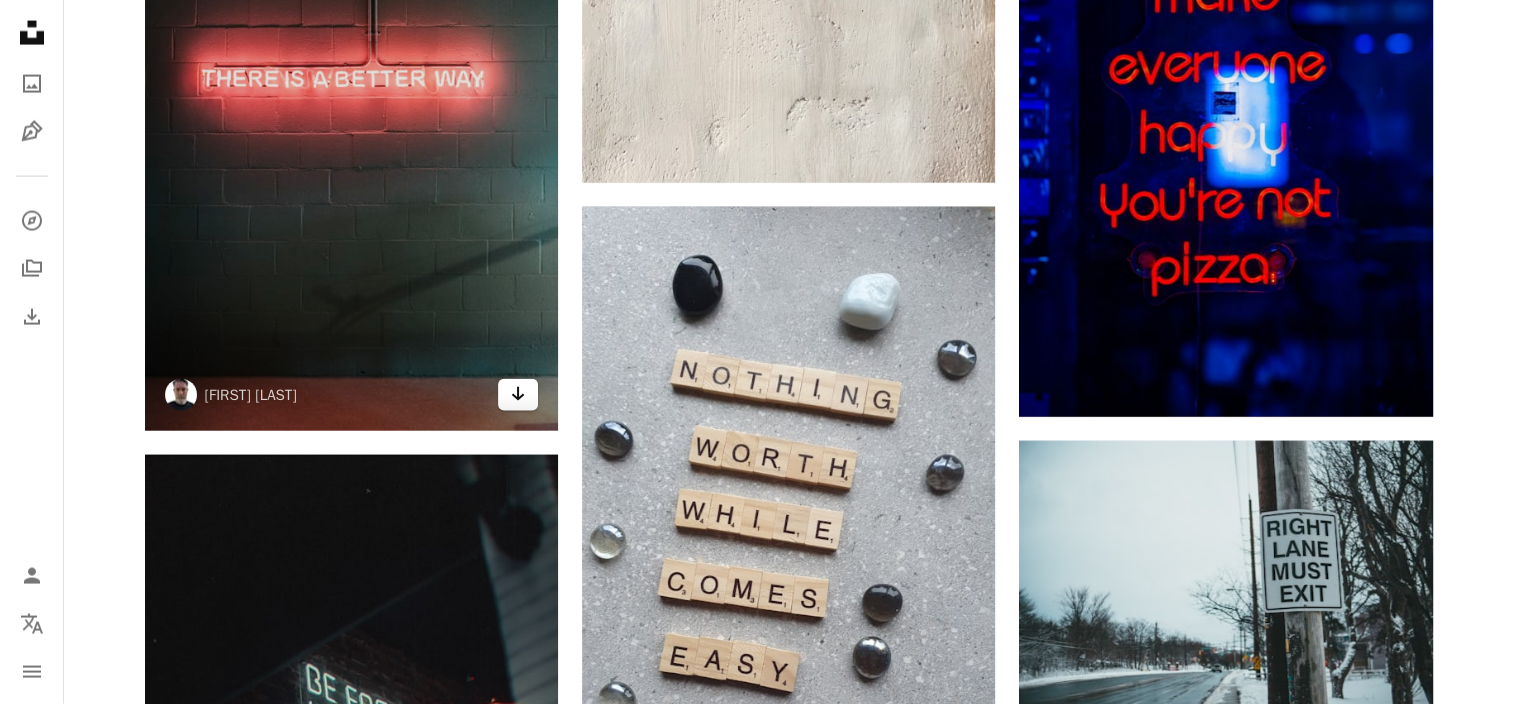 click on "Arrow pointing down" 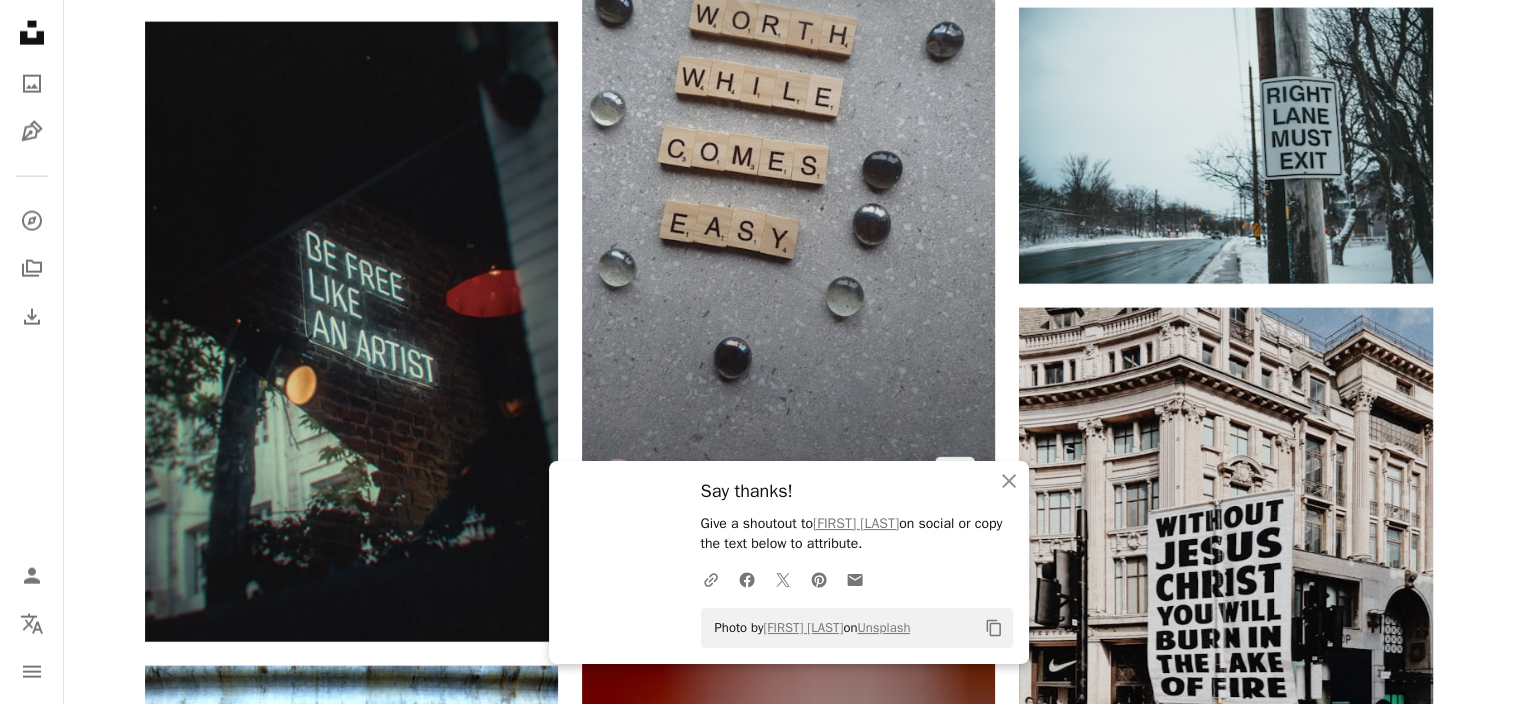 scroll, scrollTop: 20366, scrollLeft: 0, axis: vertical 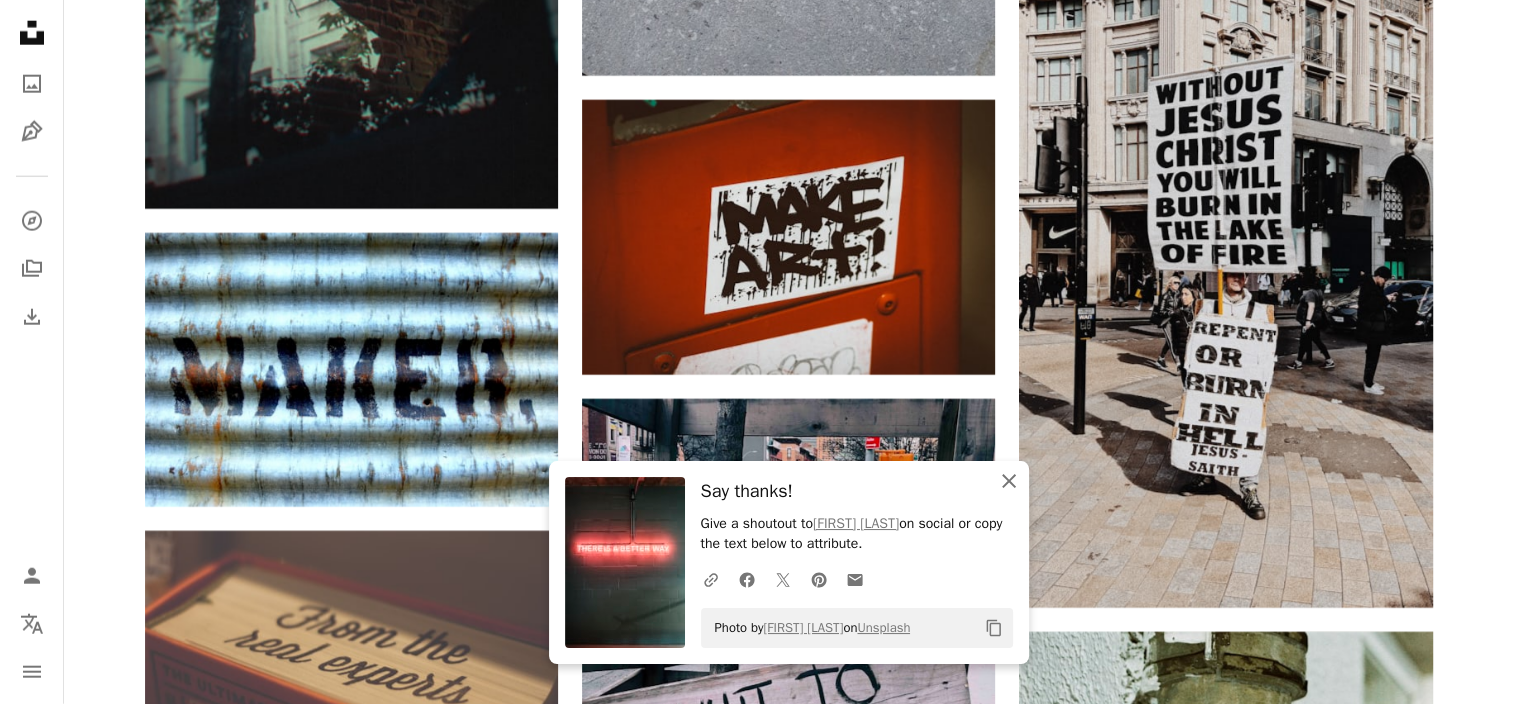 click on "An X shape" 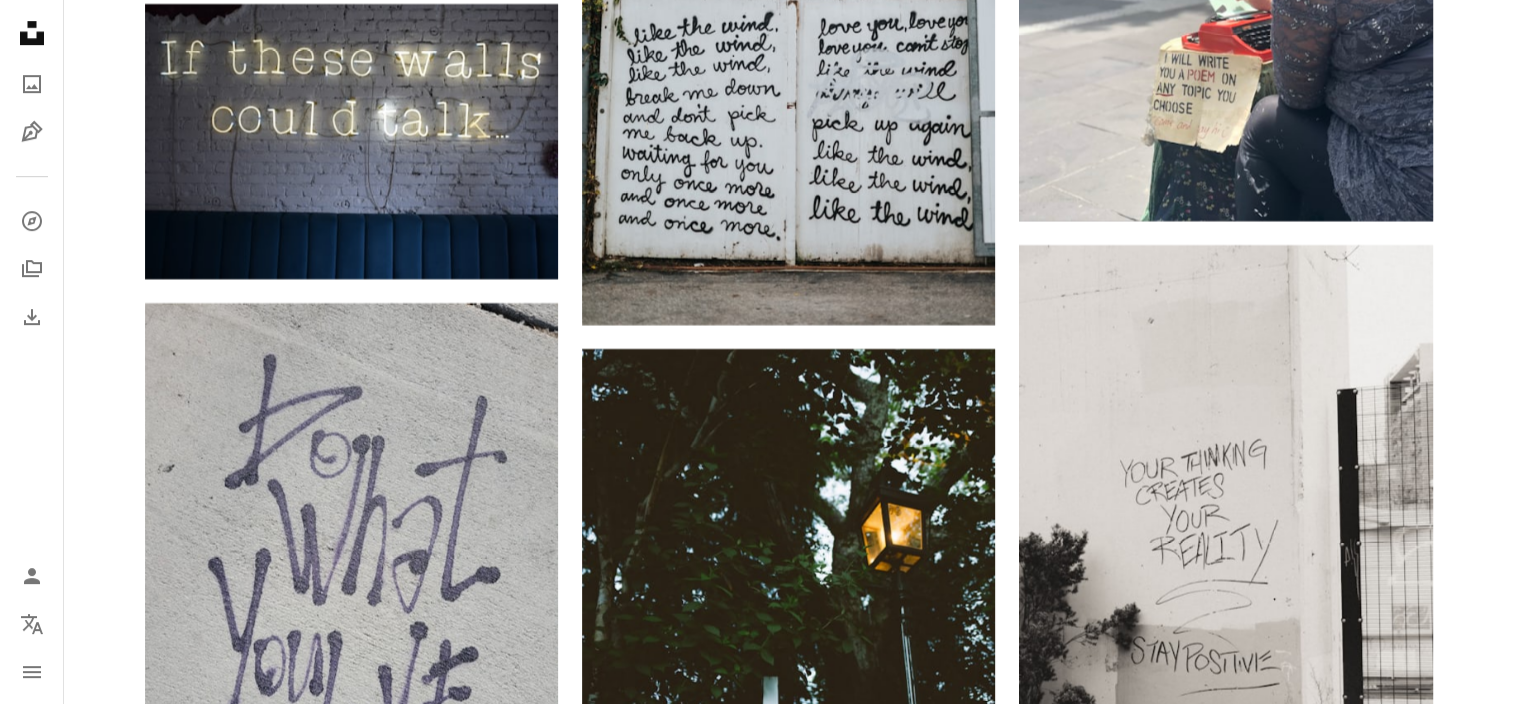 scroll, scrollTop: 24266, scrollLeft: 0, axis: vertical 